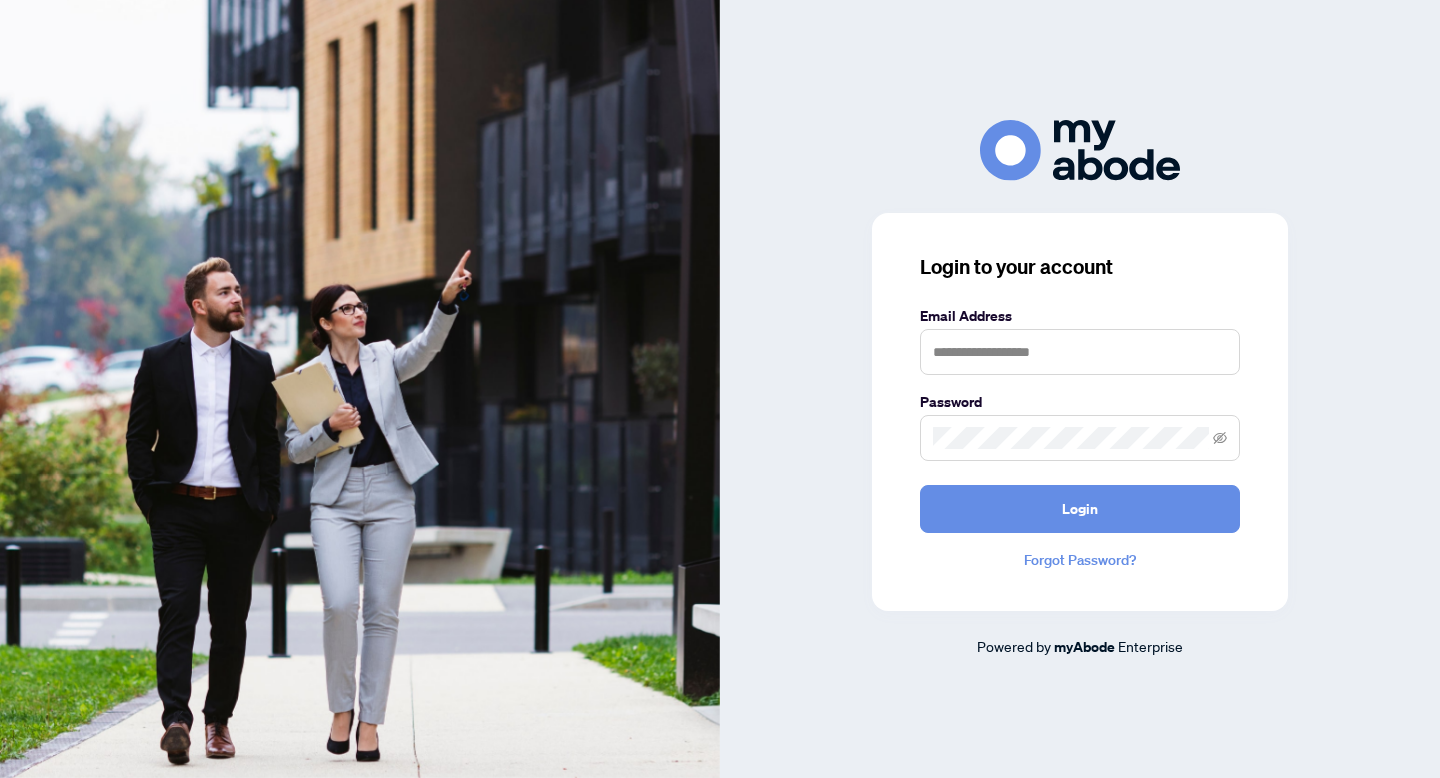 scroll, scrollTop: 0, scrollLeft: 0, axis: both 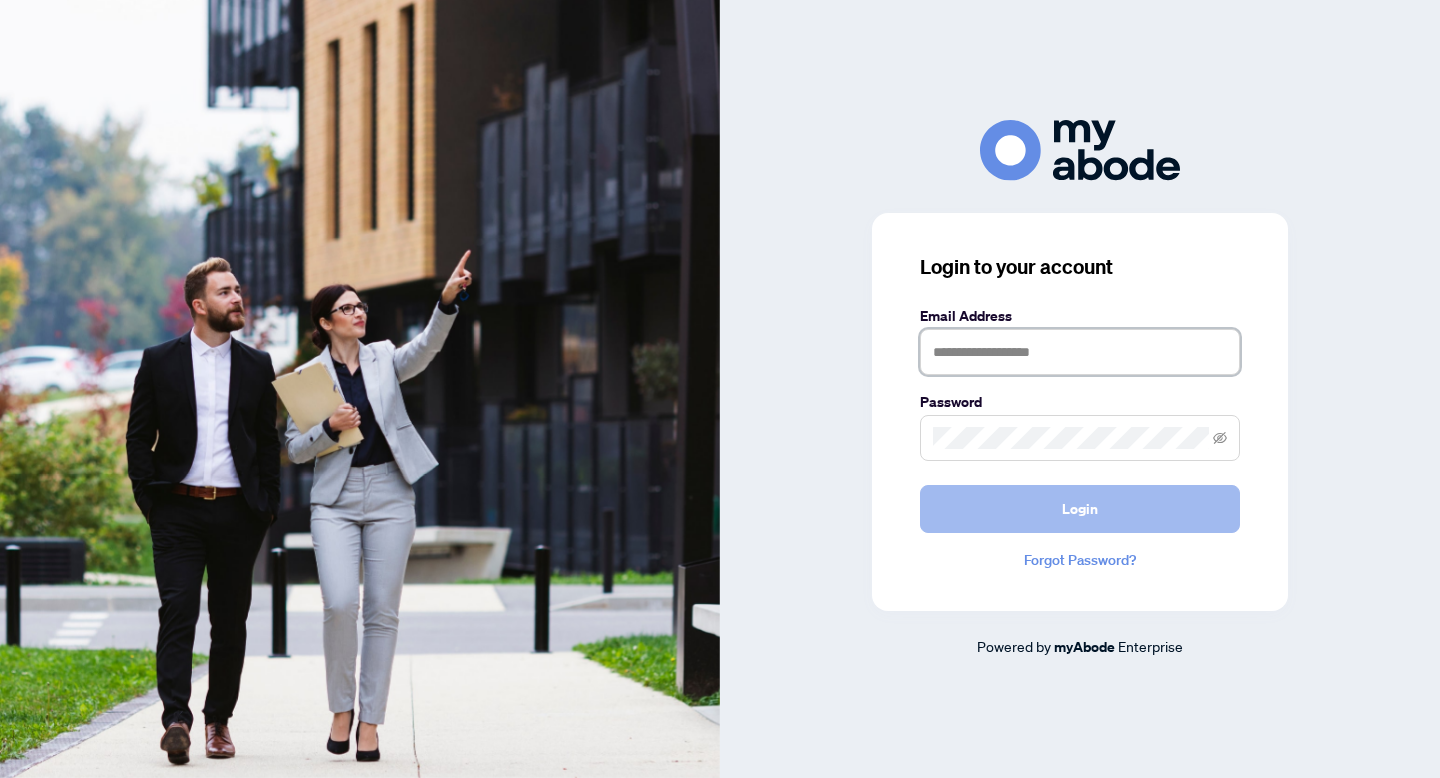 type on "**********" 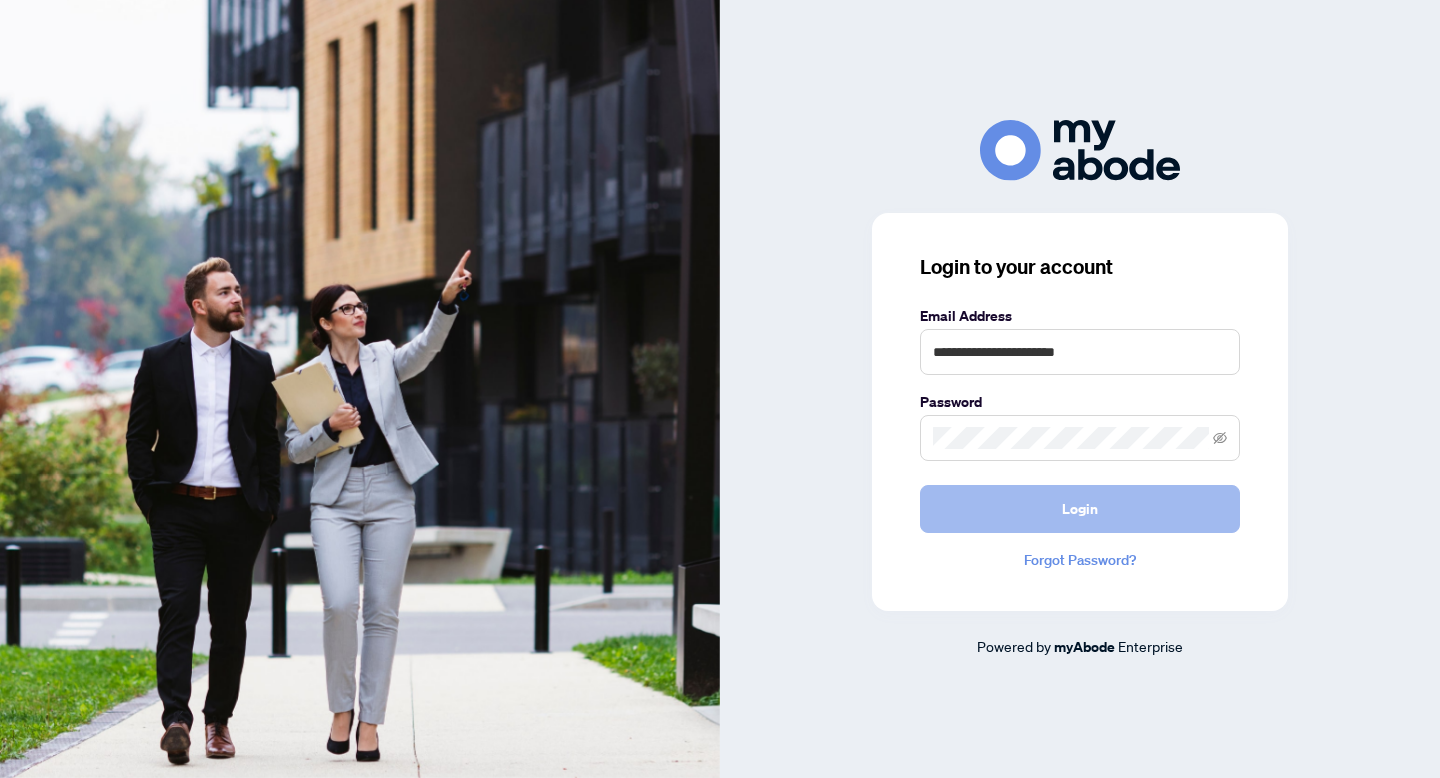 click on "Login" at bounding box center [1080, 509] 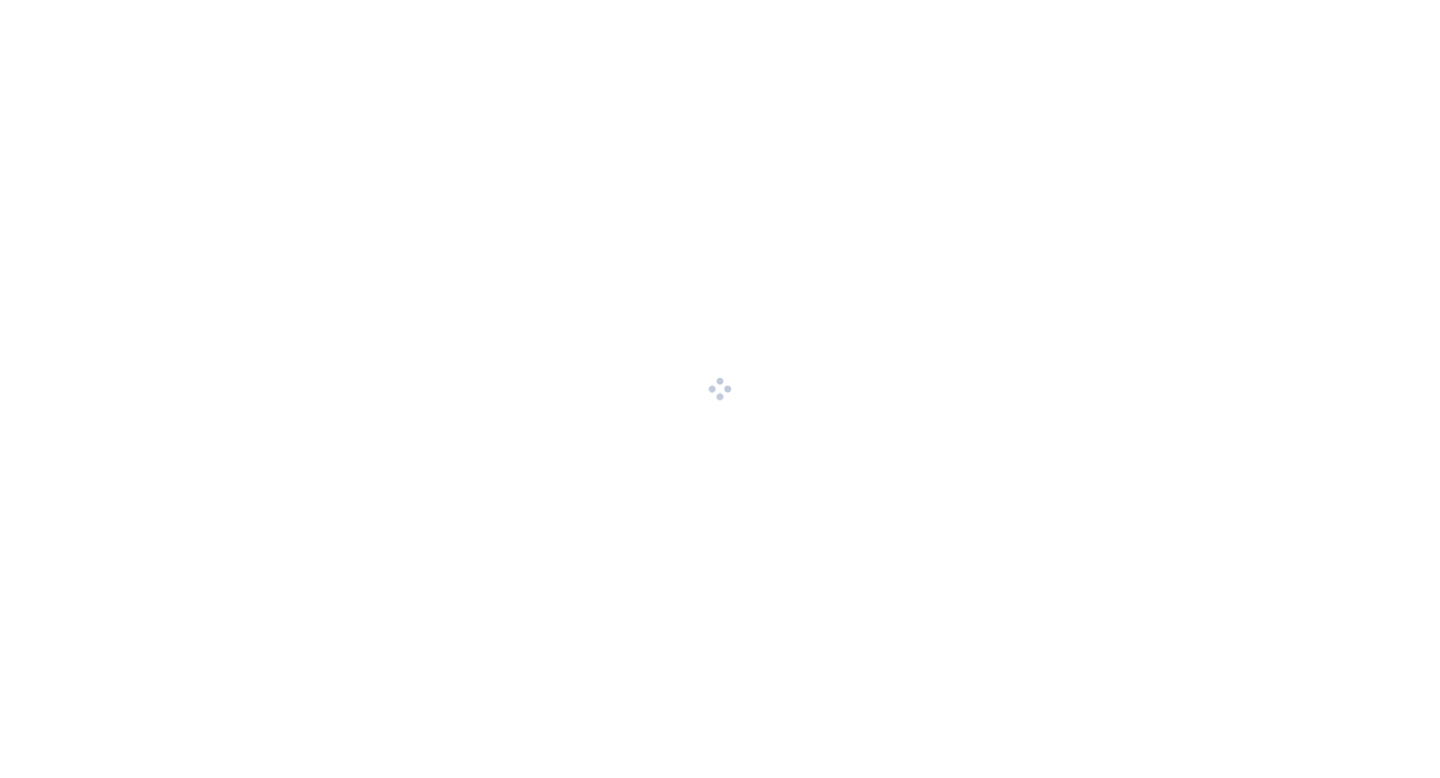 scroll, scrollTop: 0, scrollLeft: 0, axis: both 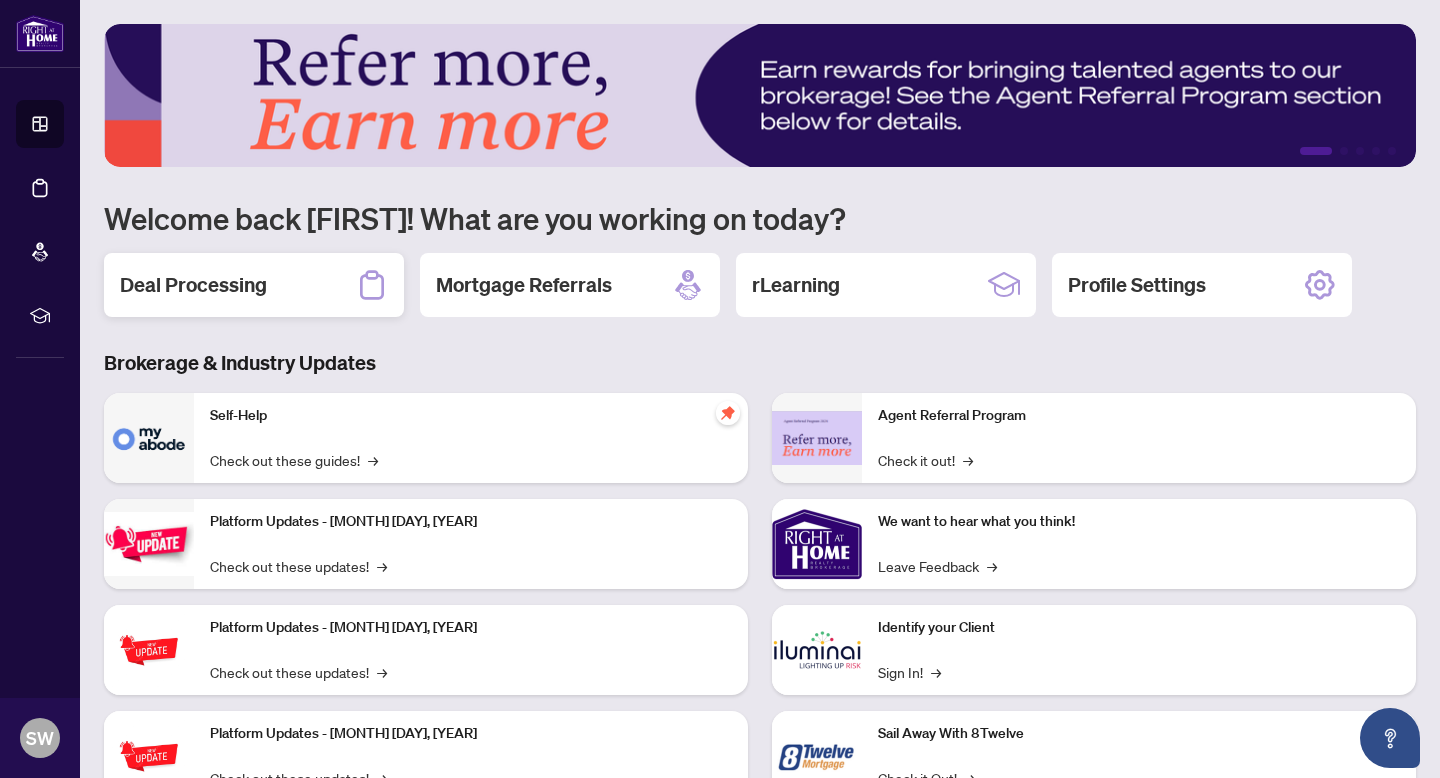 click on "Deal Processing" at bounding box center [193, 285] 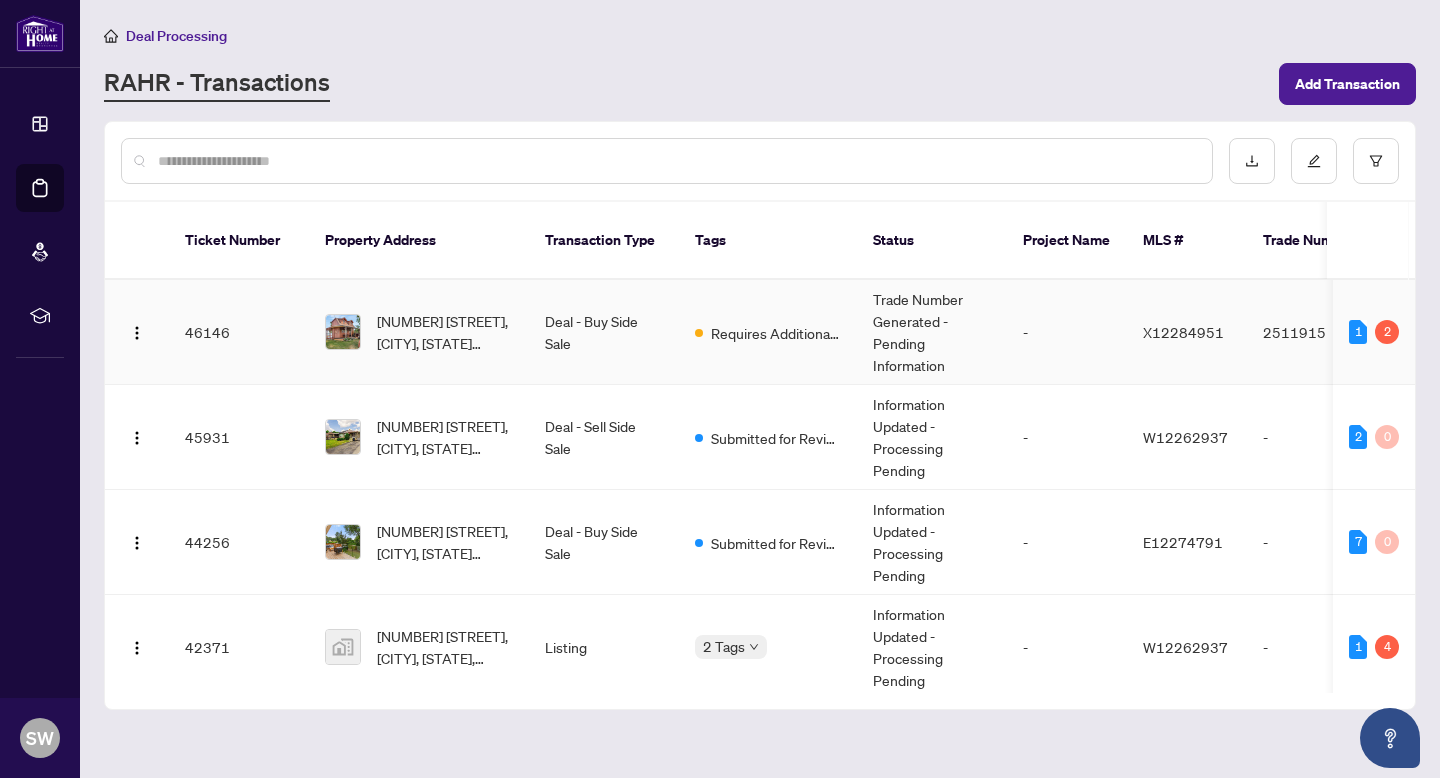 click on "Requires Additional Docs" at bounding box center (776, 333) 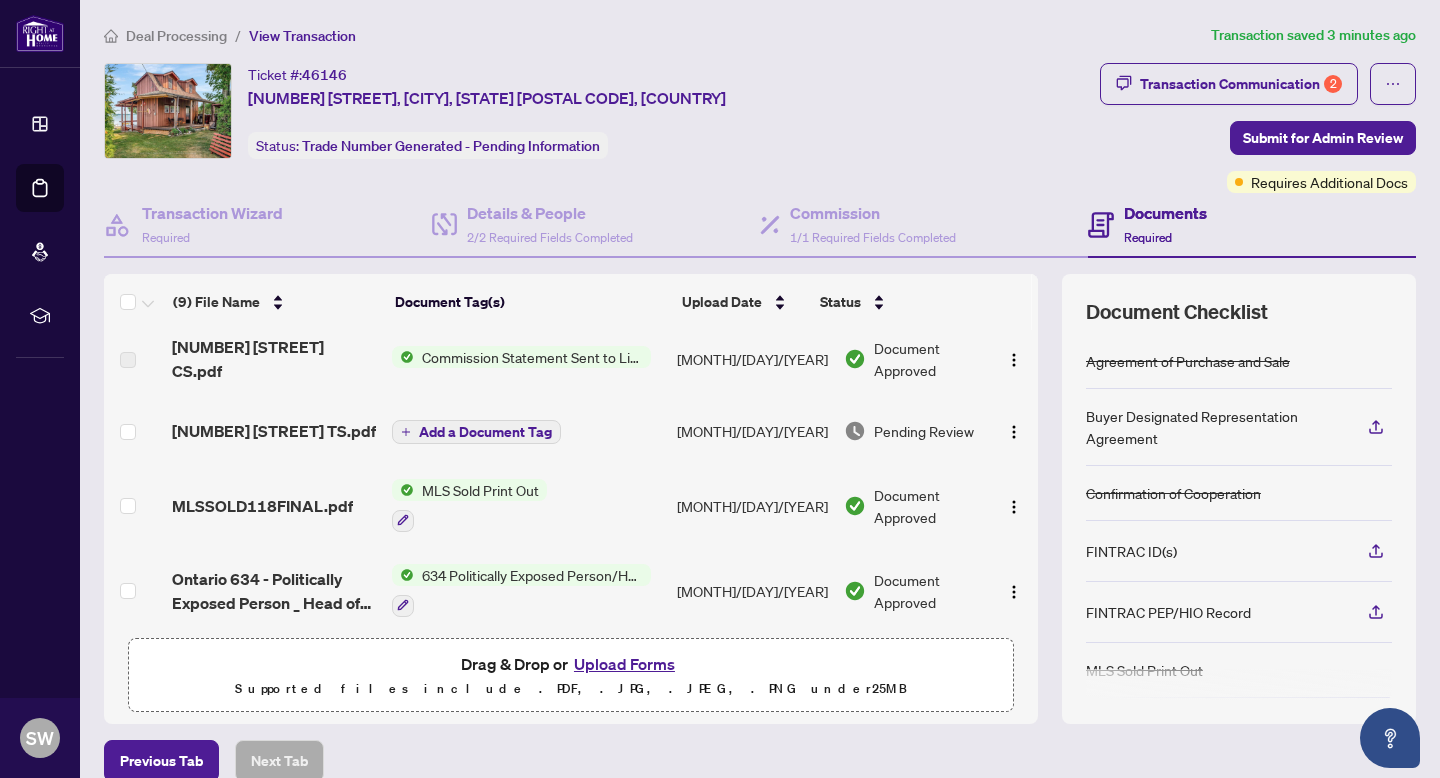scroll, scrollTop: 437, scrollLeft: 0, axis: vertical 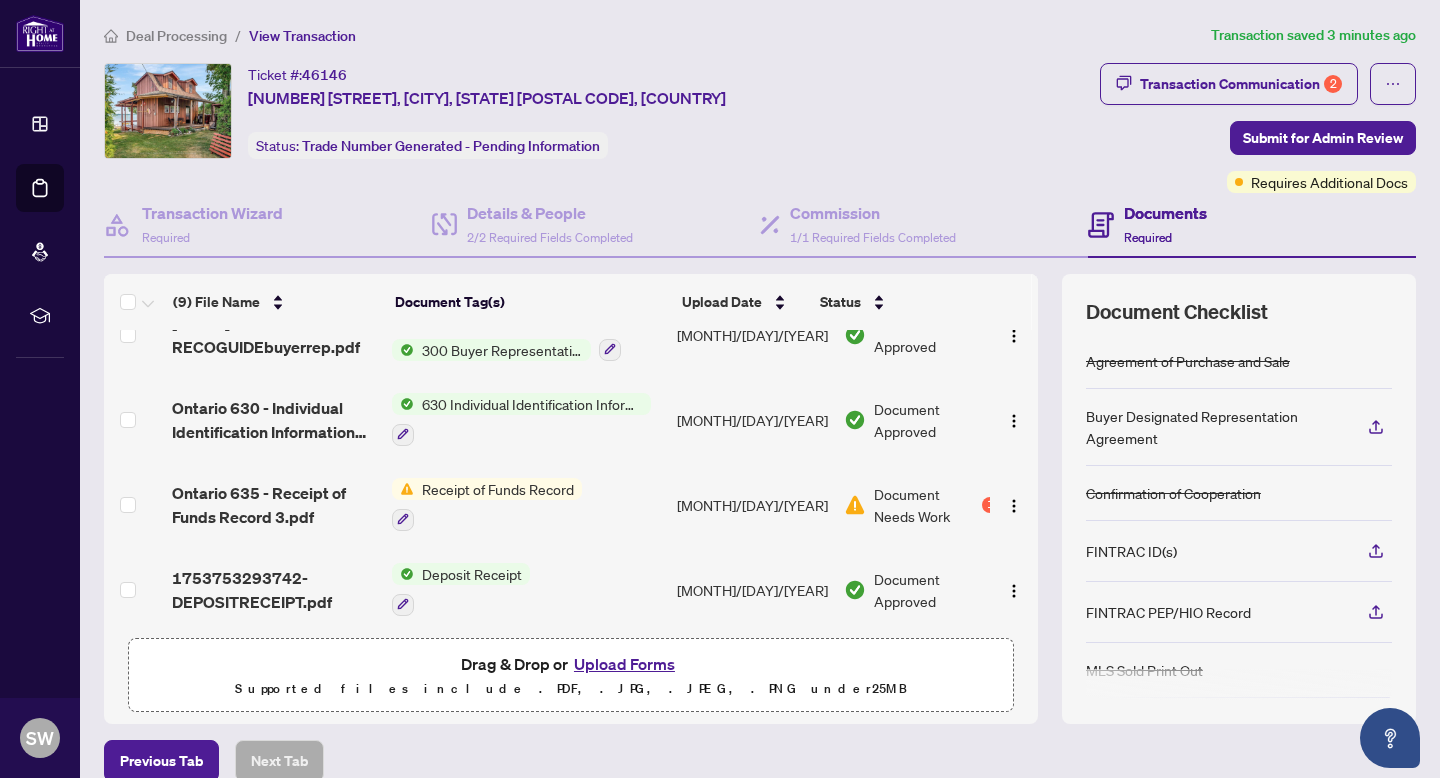 click on "Document Needs Work" at bounding box center (926, 505) 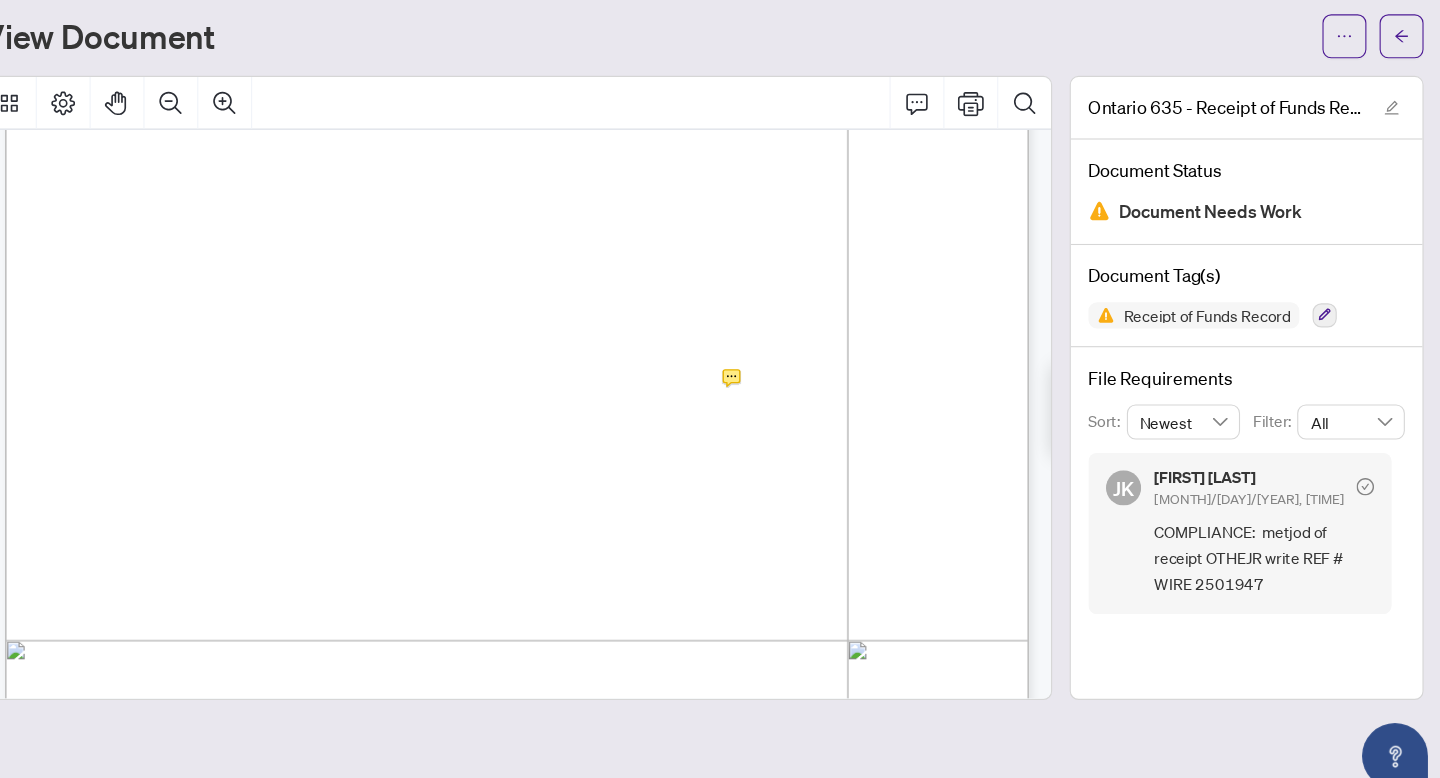 scroll, scrollTop: 0, scrollLeft: 0, axis: both 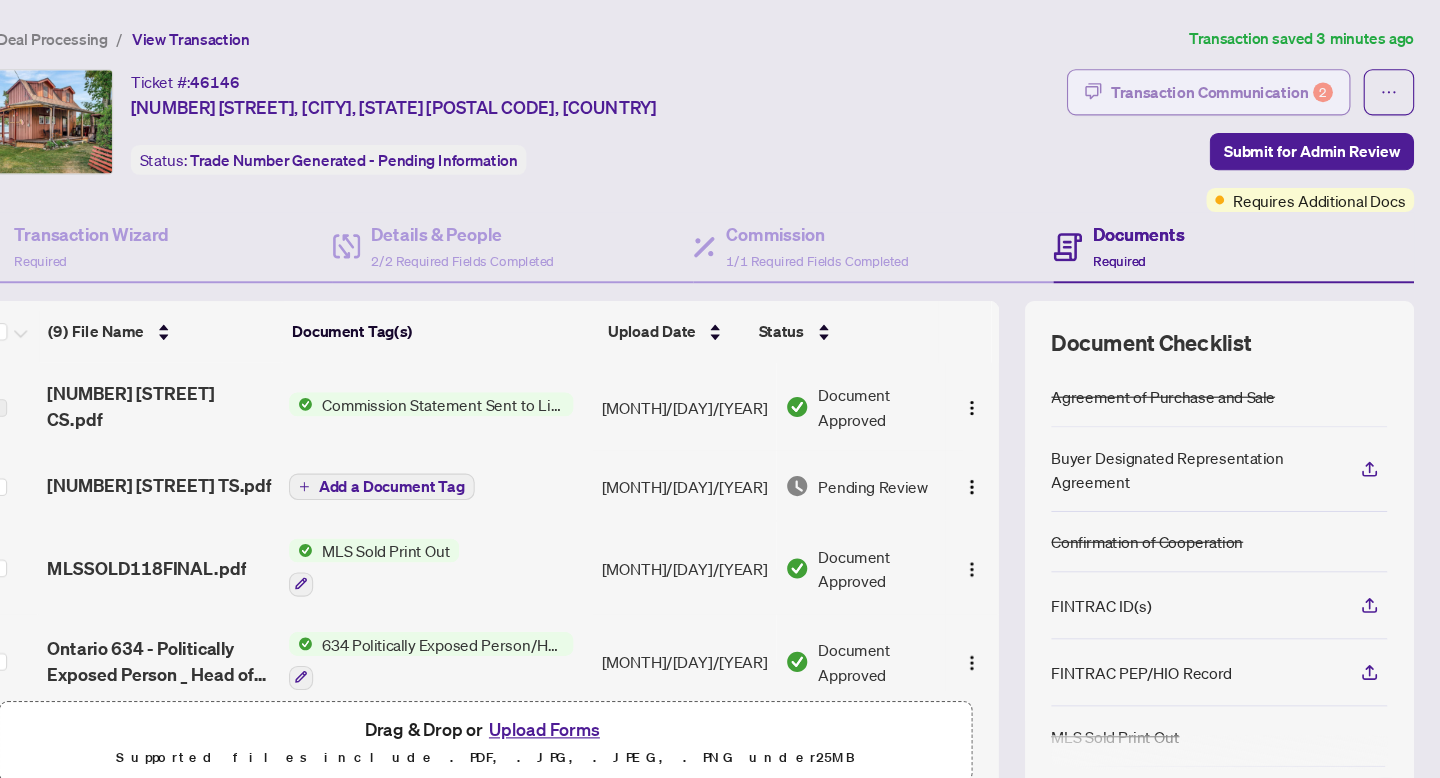 click on "Transaction Communication 2" at bounding box center [1241, 84] 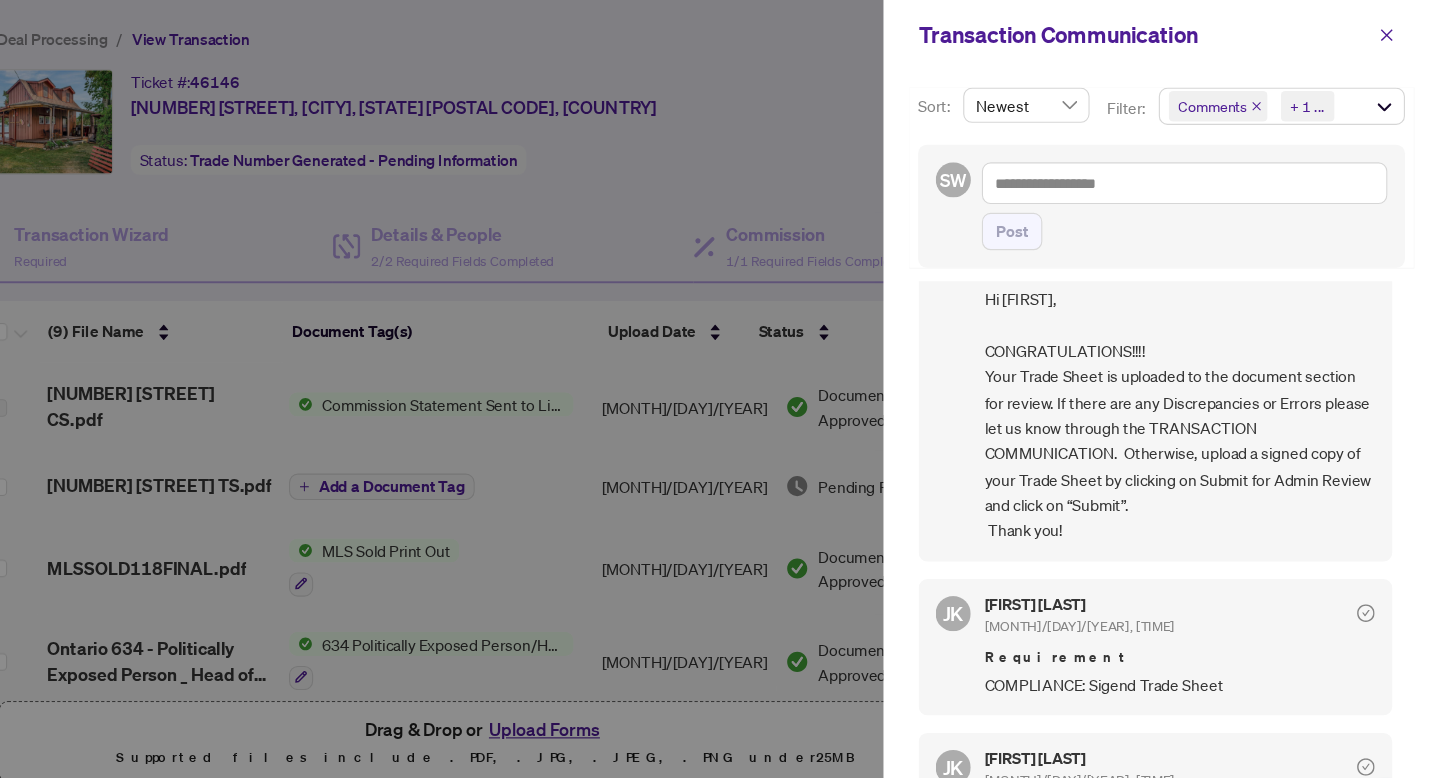 scroll, scrollTop: 114, scrollLeft: 0, axis: vertical 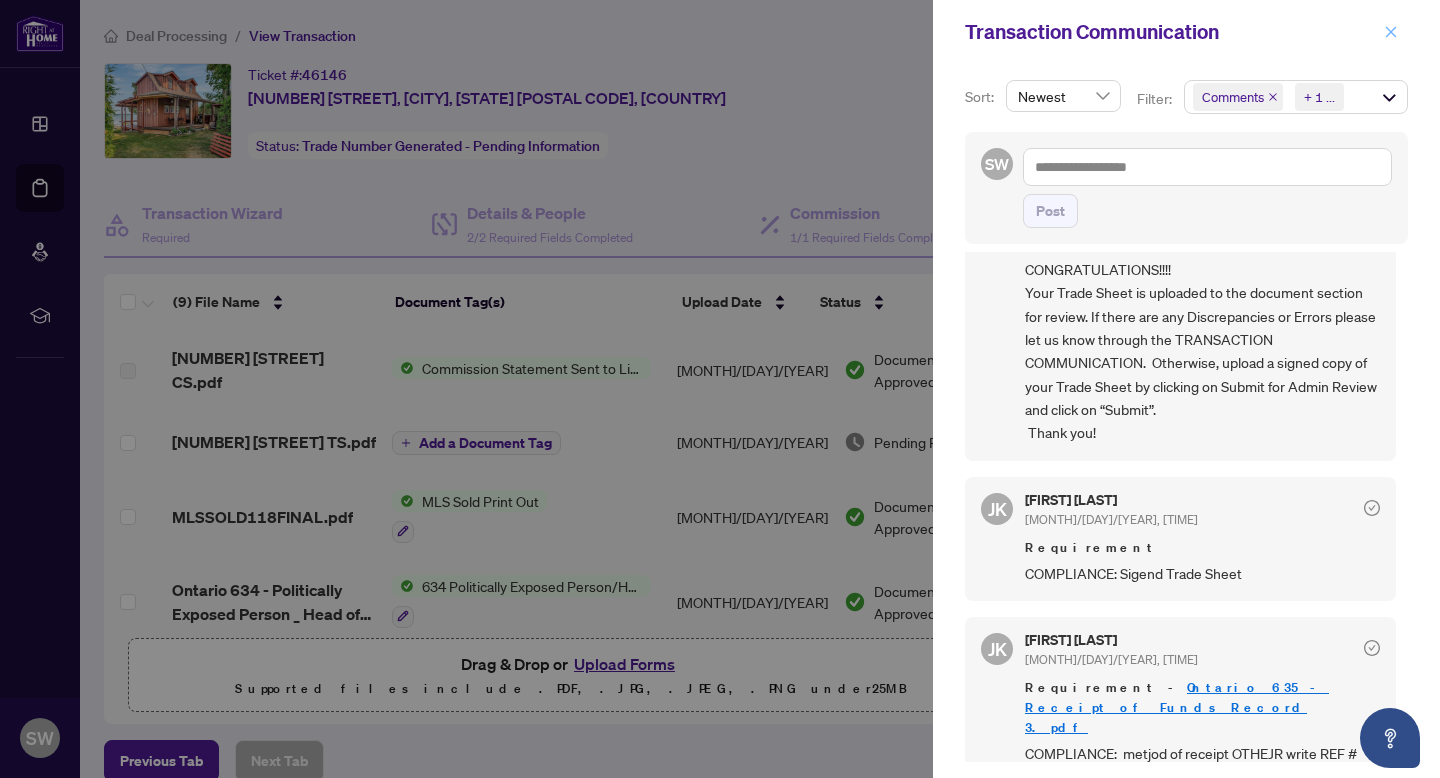 click 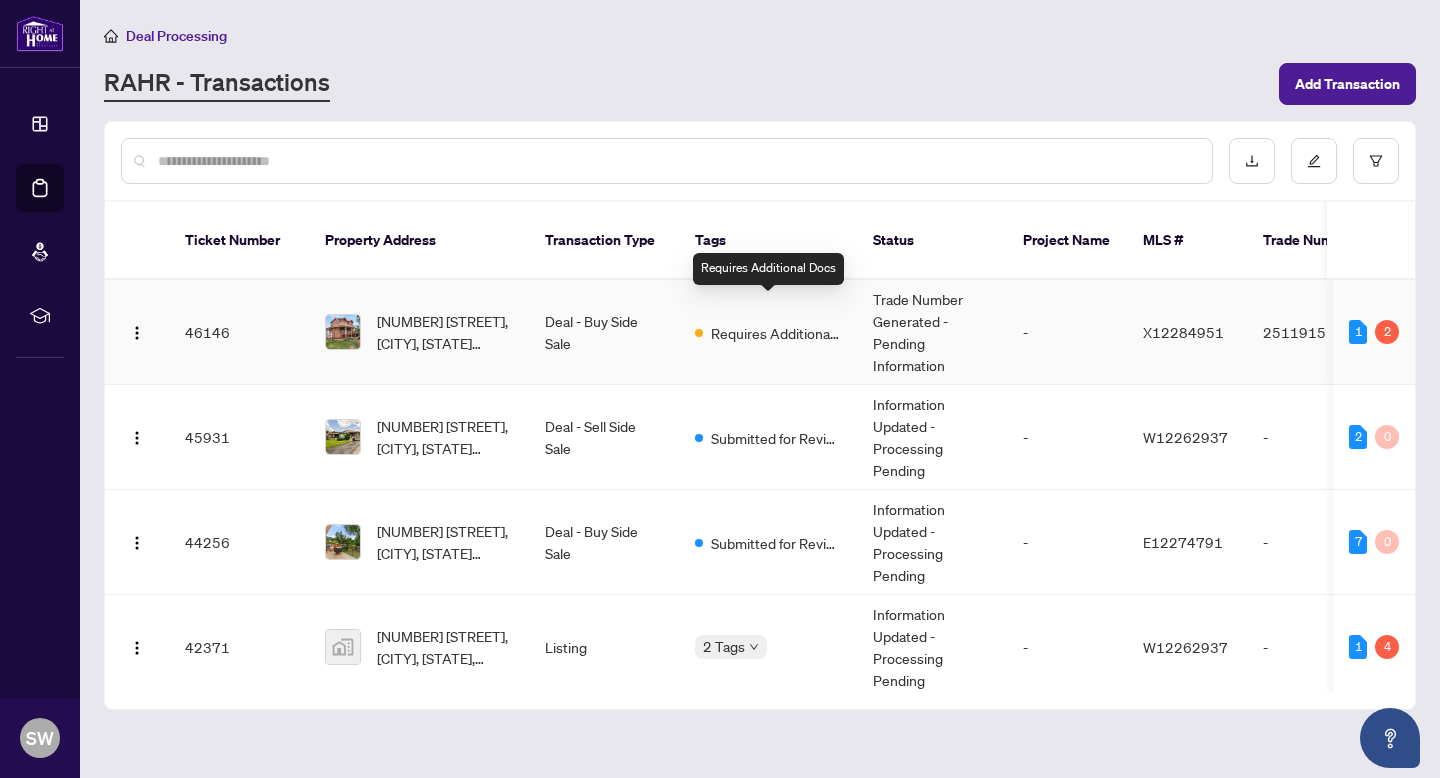 click on "Requires Additional Docs" at bounding box center [776, 333] 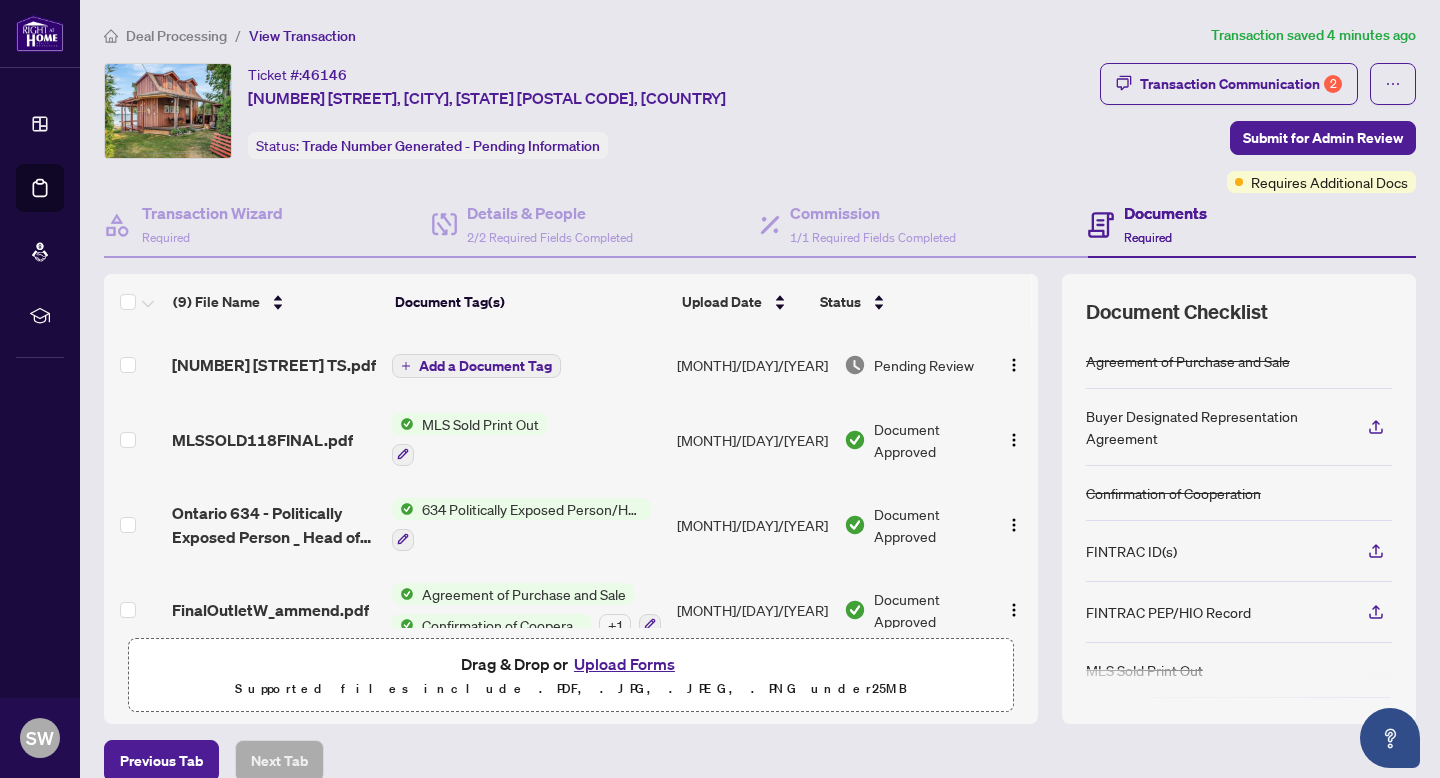 scroll, scrollTop: 74, scrollLeft: 0, axis: vertical 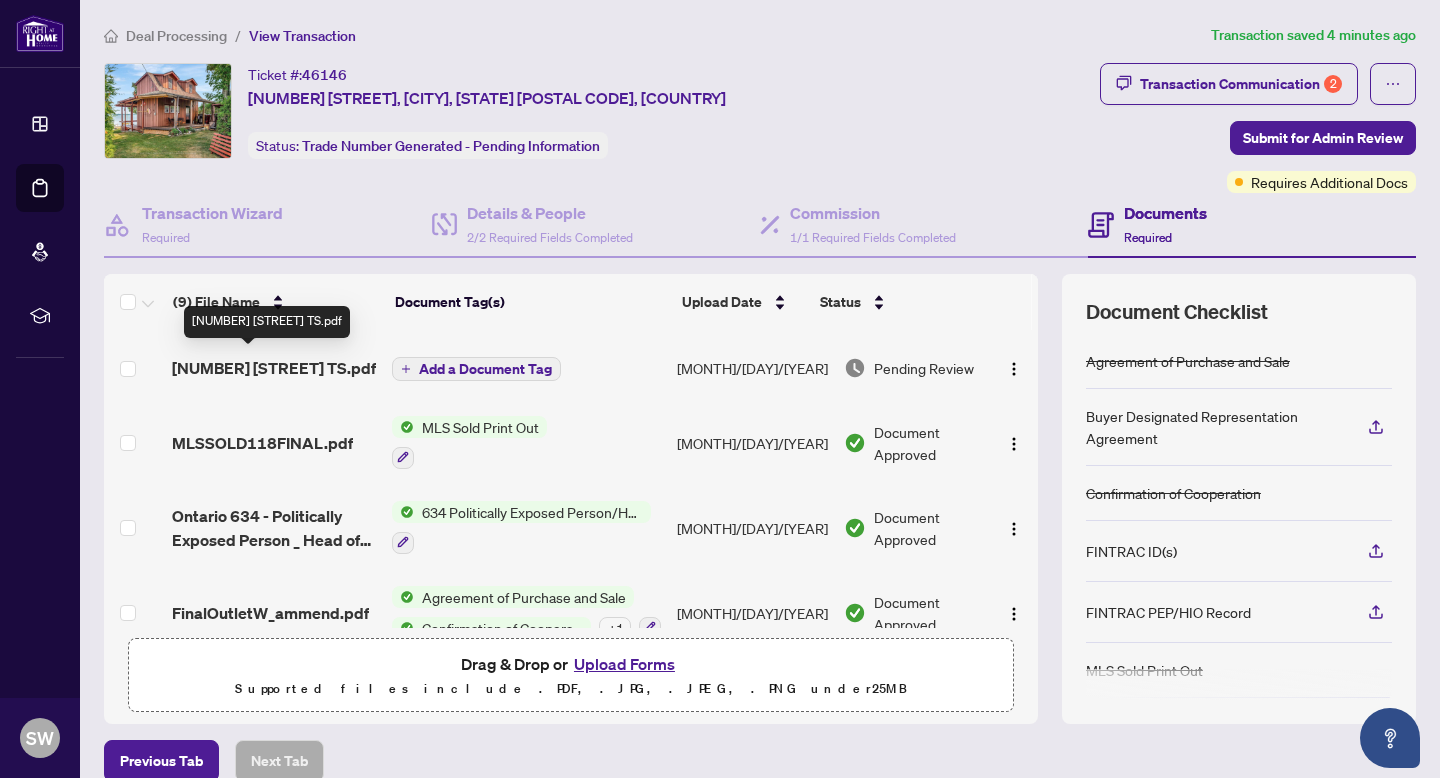 click on "[NUMBER] [STREET] TS.pdf" at bounding box center [274, 368] 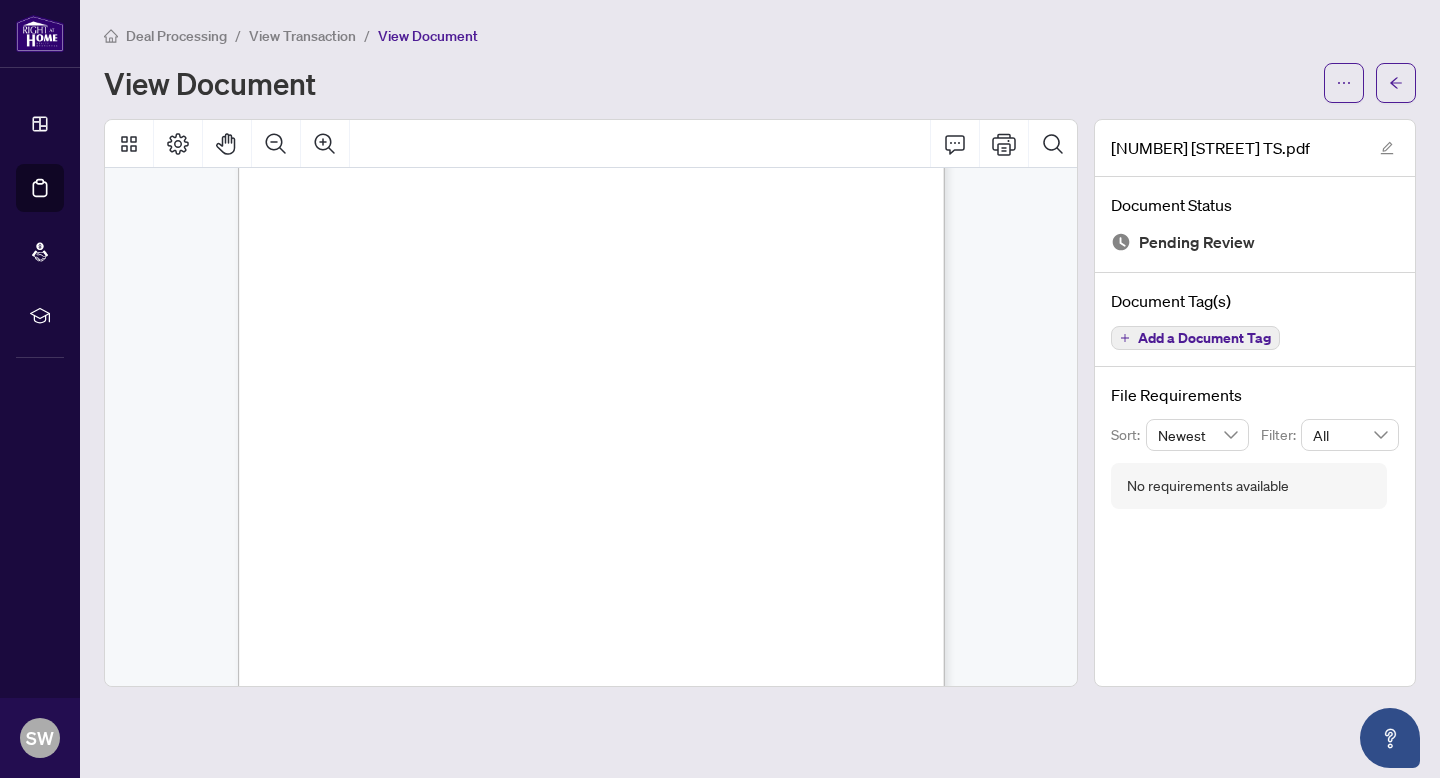 scroll, scrollTop: 0, scrollLeft: 0, axis: both 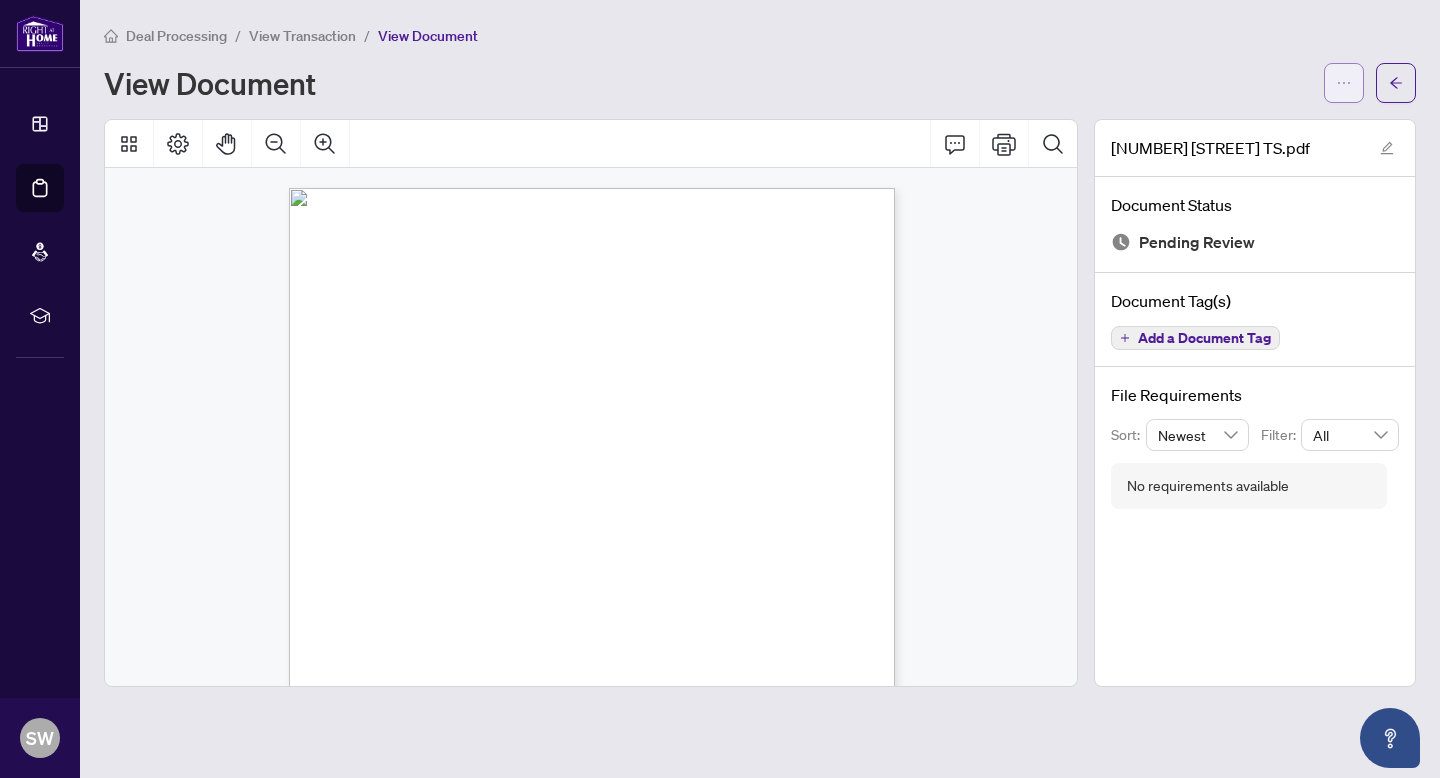 click at bounding box center (1344, 83) 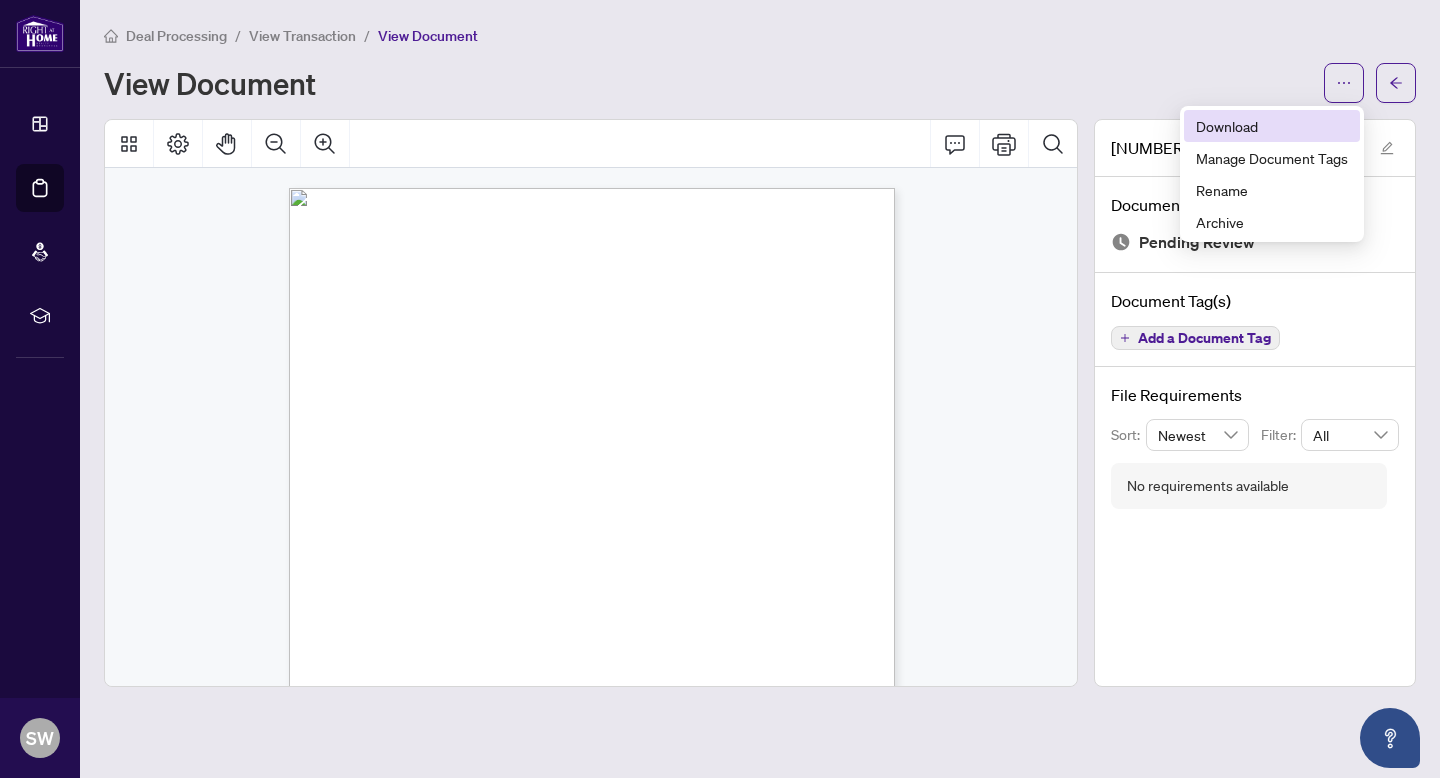 click on "Download" at bounding box center [1272, 126] 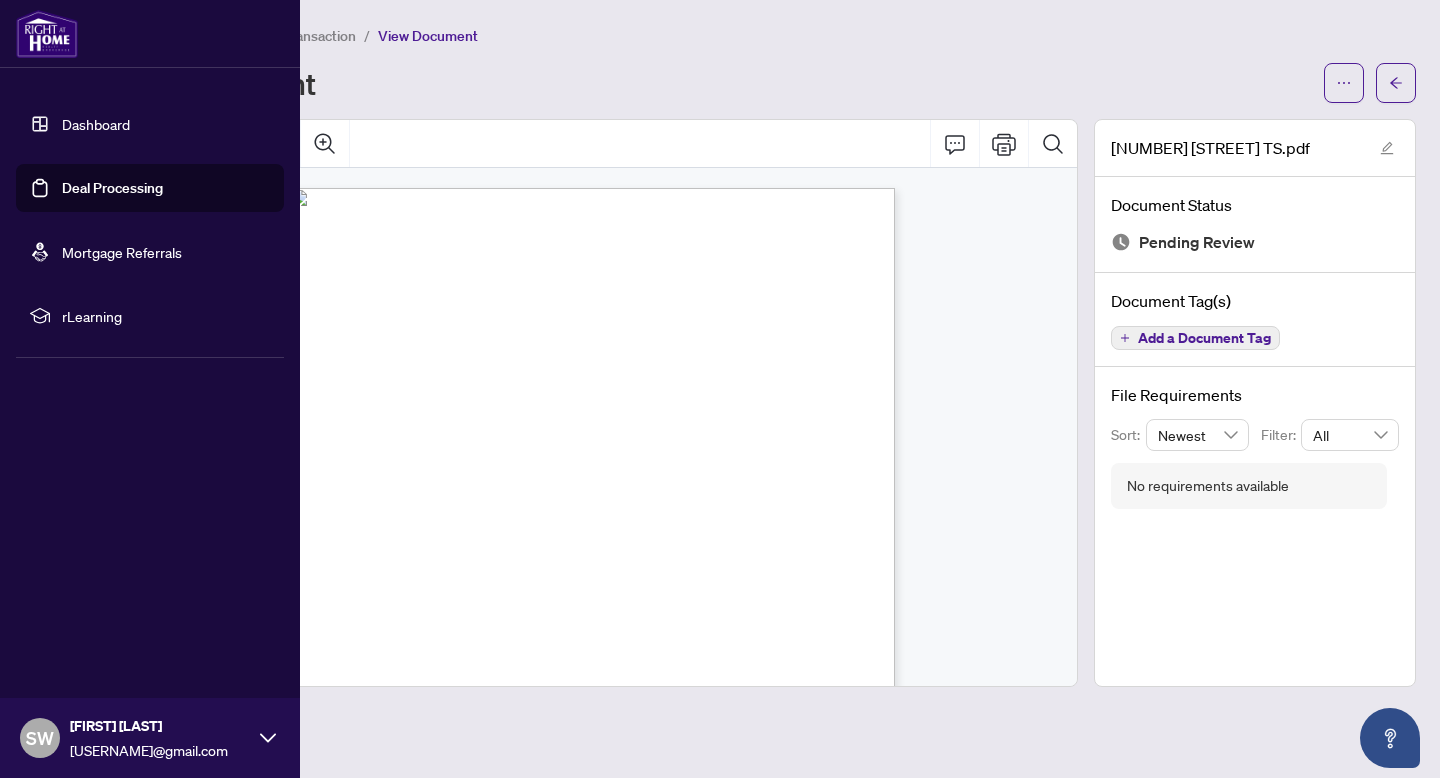 click on "Dashboard" at bounding box center [96, 124] 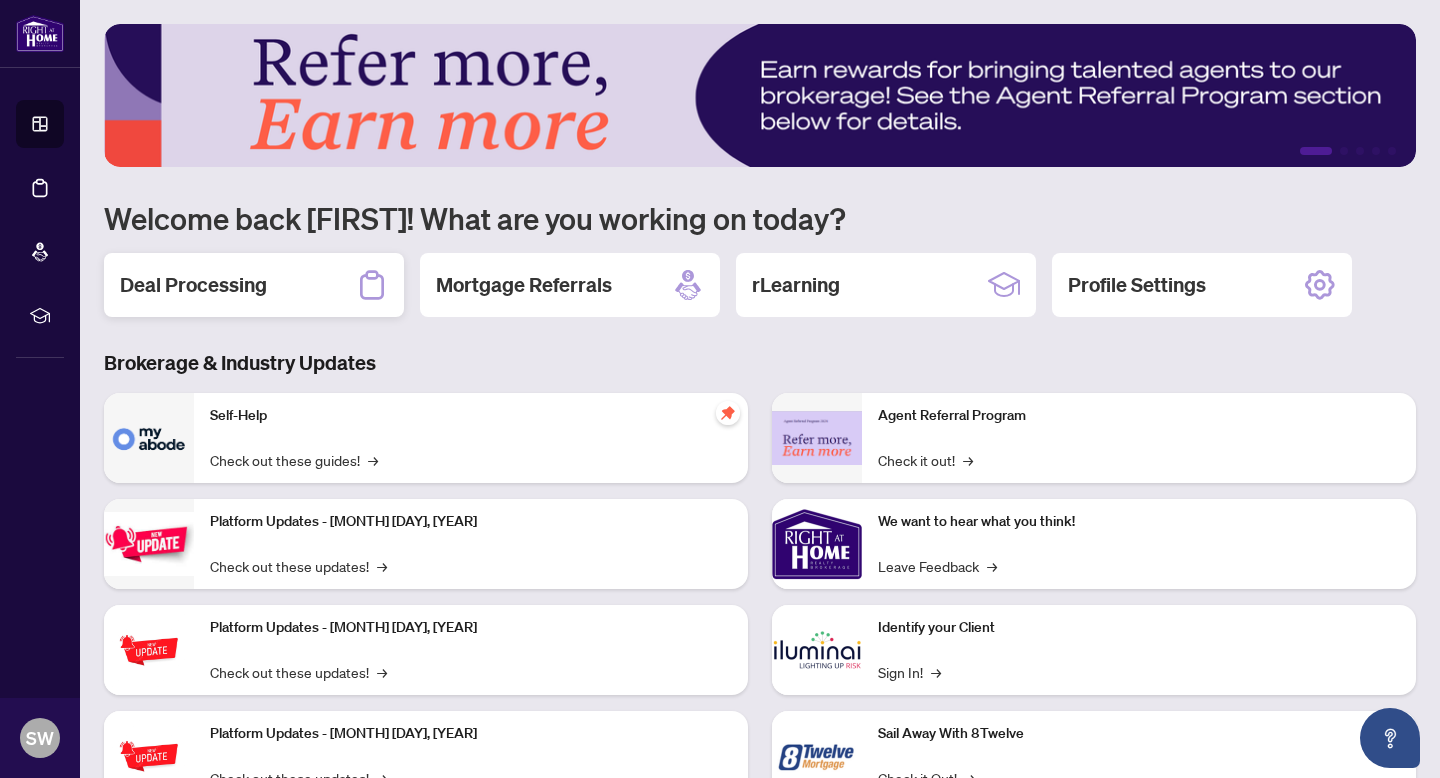 click on "Deal Processing" at bounding box center (193, 285) 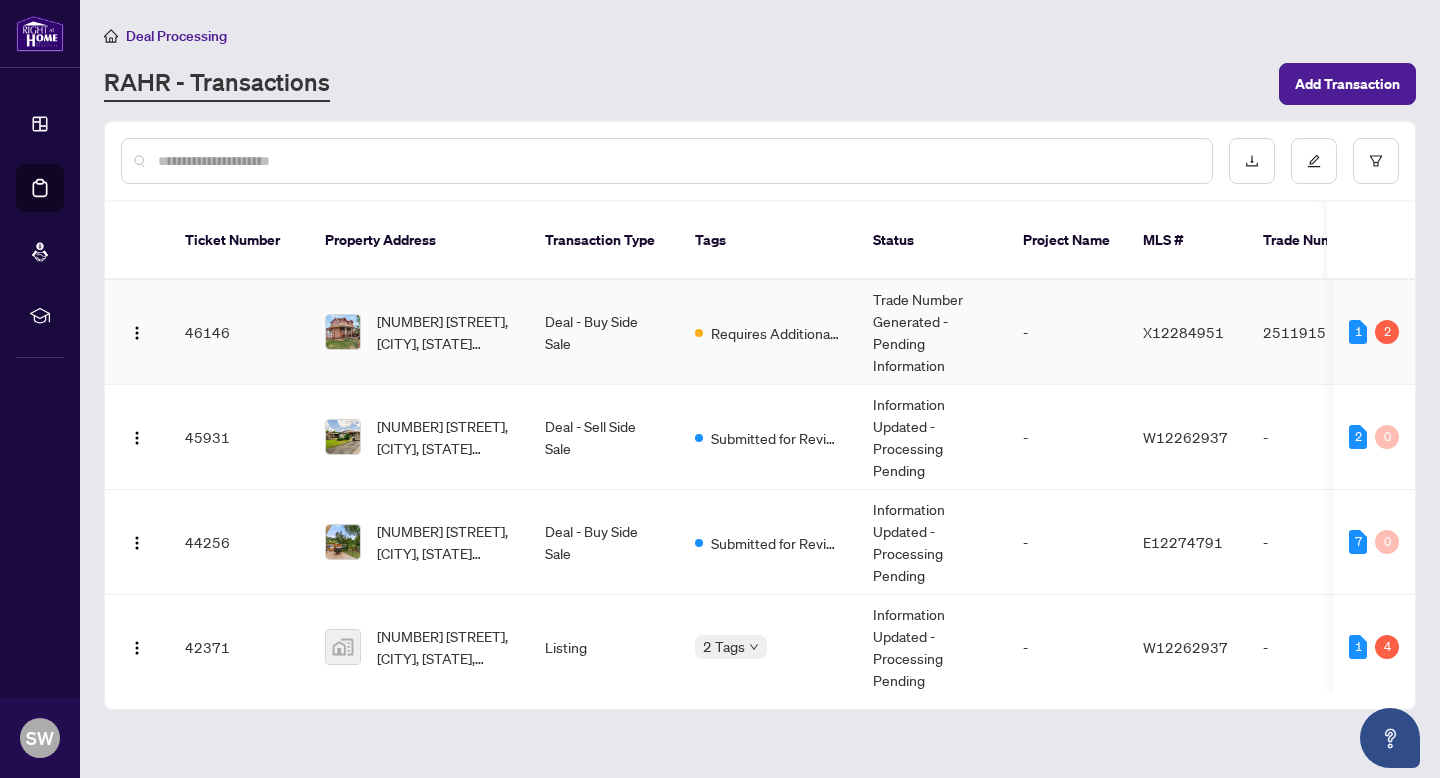 click on "Deal - Buy Side Sale" at bounding box center [604, 332] 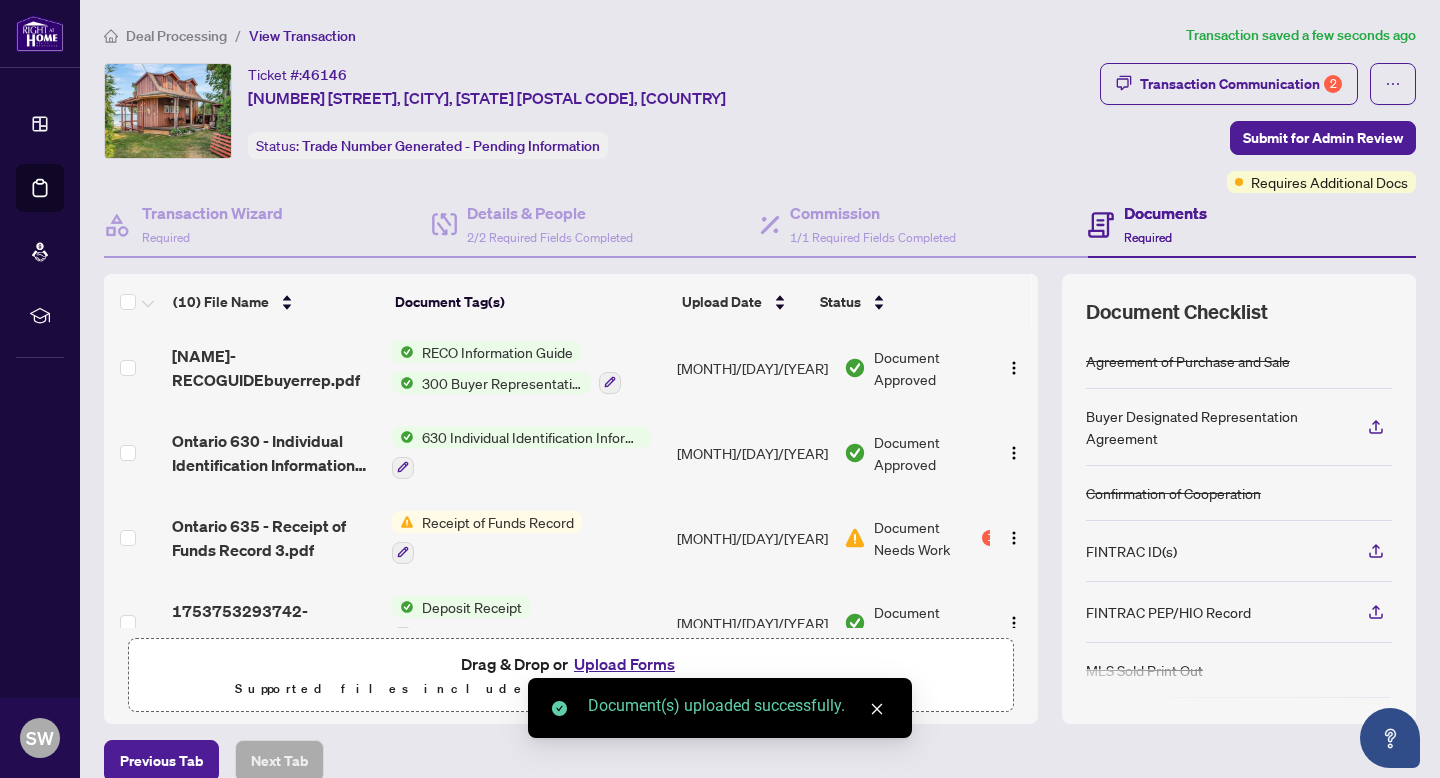 scroll, scrollTop: 517, scrollLeft: 0, axis: vertical 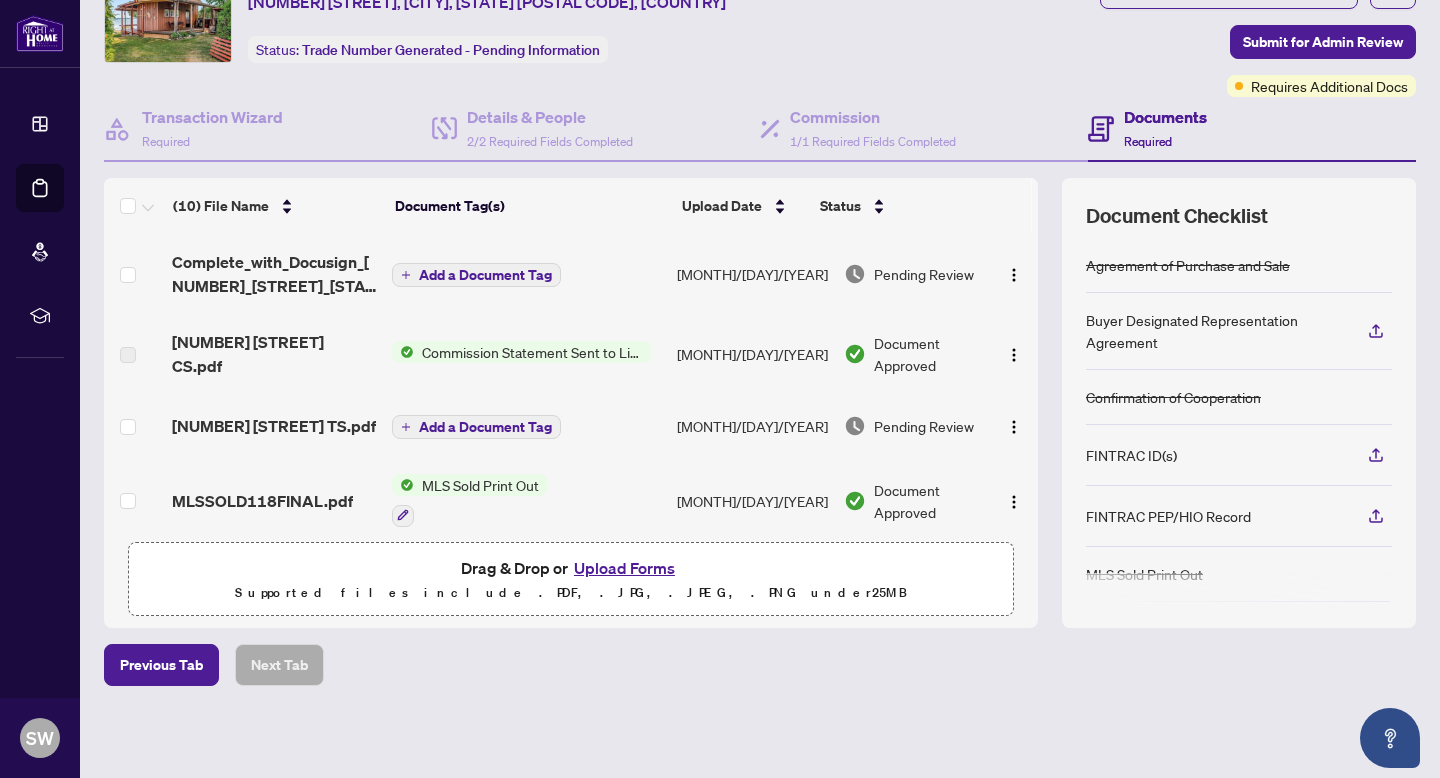 click on "Add a Document Tag" at bounding box center (485, 275) 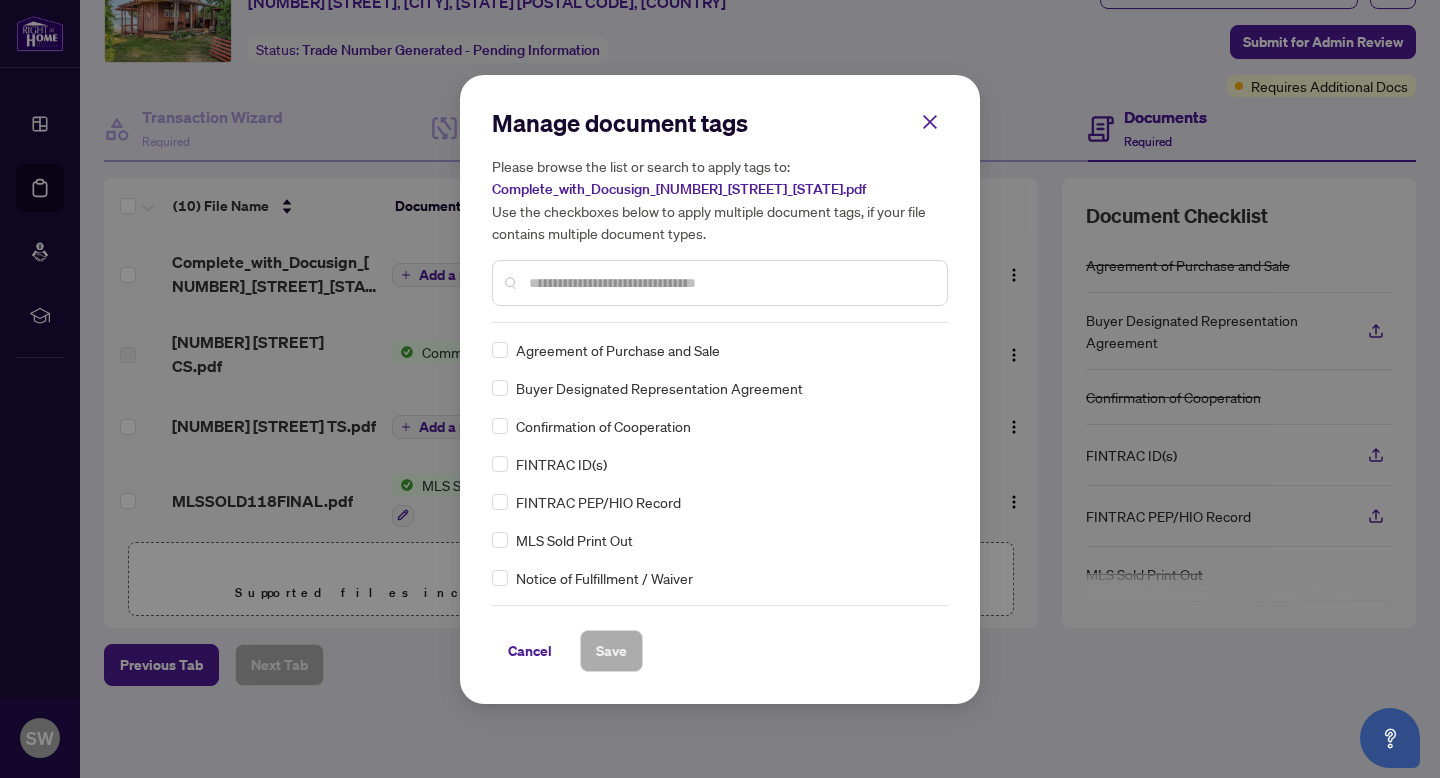 click on "Manage document tags Please browse the list or search to apply tags to:   Complete_with_Docusign_[NUMBER]_[STREET]_[STATE].pdf   Use the checkboxes below to apply multiple document tags, if your file contains multiple document types.   Agreement of Purchase and Sale Buyer Designated Representation Agreement Confirmation of Cooperation FINTRAC ID(s) FINTRAC PEP/HIO Record MLS Sold Print Out Notice of Fulfillment / Waiver Receipt of Funds Record RECO Information Guide 1st Page of the APS Advance Paperwork Agent Correspondence Agreement of Assignment of Purchase and Sale Agreement to Cooperate /Broker Referral Agreement to Lease Articles of Incorporation Back to Vendor Letter Belongs to Another Transaction Builder's Consent Buyer Designated Representation Agreement Buyers Lawyer Information Certificate of Estate Trustee(s) Client Refused to Sign Closing Date Change Co-op Brokerage Commission Statement Co-op EFT Co-operating Indemnity Agreement Commission Adjustment Commission Agreement Commission Calculation Duplicate" at bounding box center (720, 389) 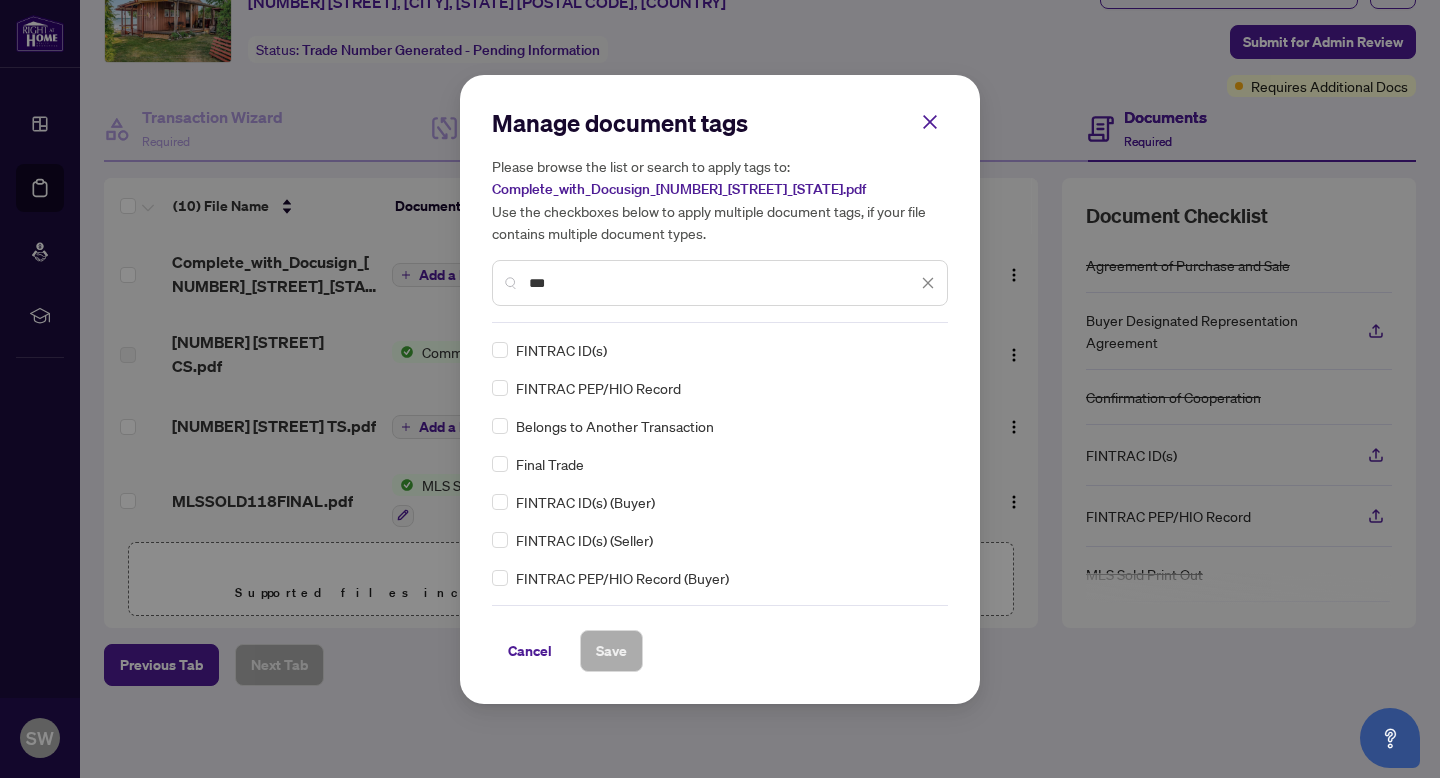 type on "***" 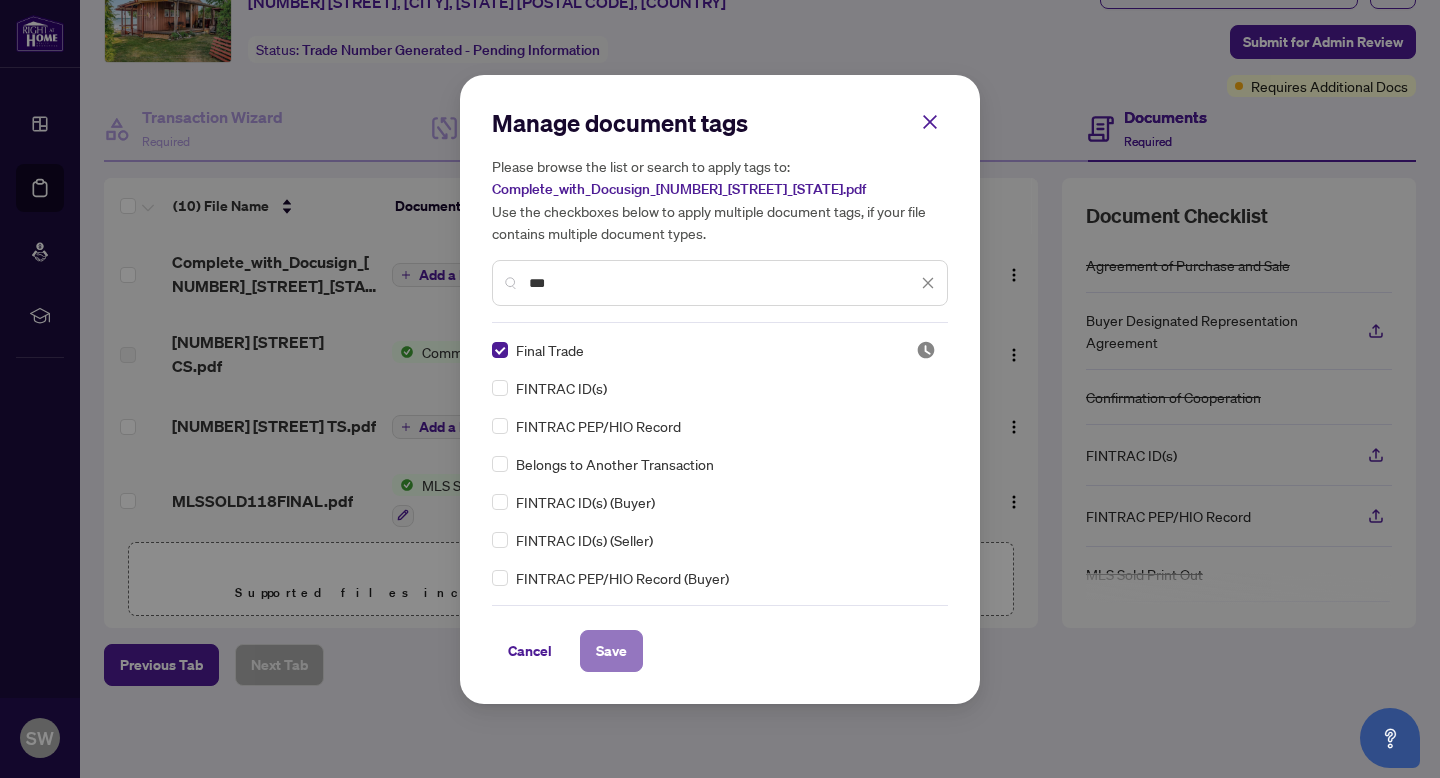 click on "Save" at bounding box center (611, 651) 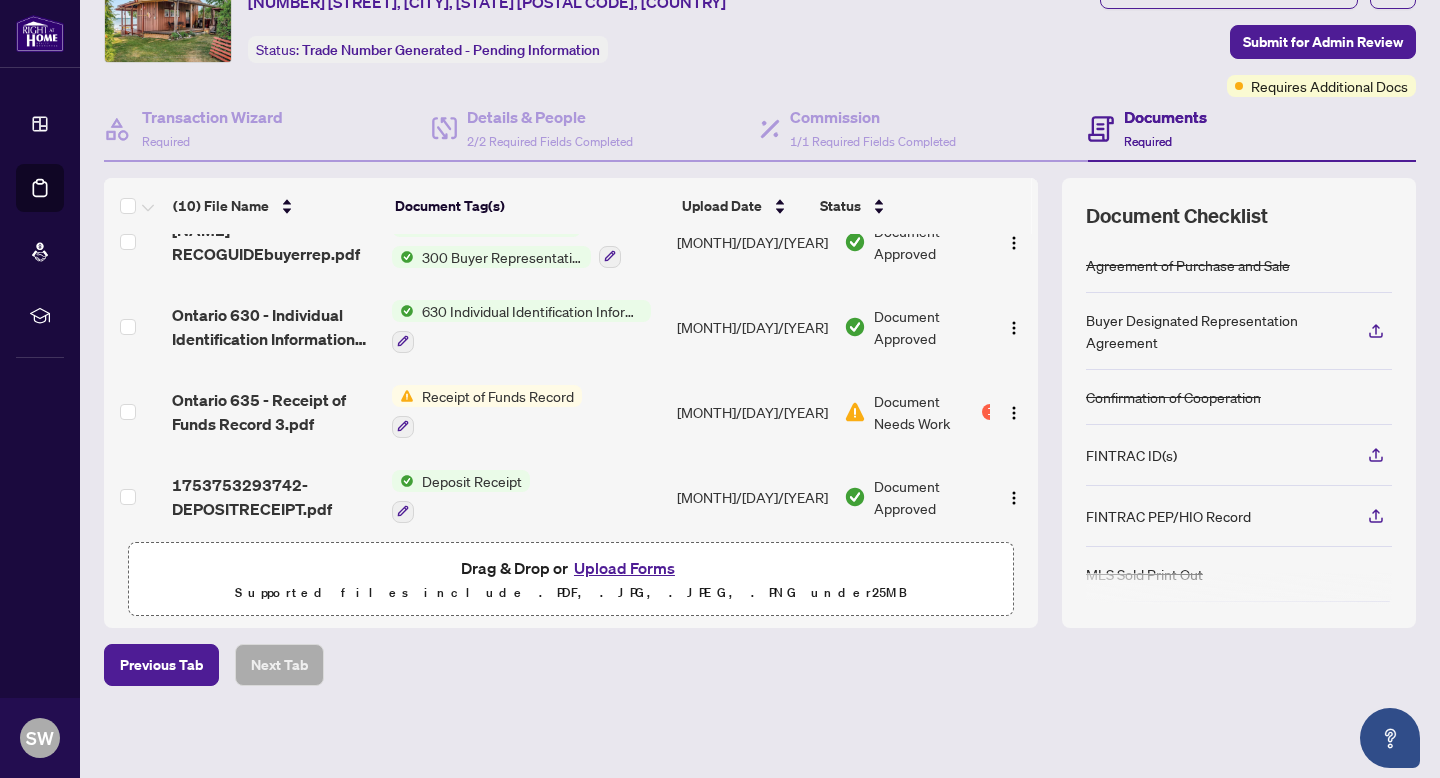 scroll, scrollTop: 521, scrollLeft: 0, axis: vertical 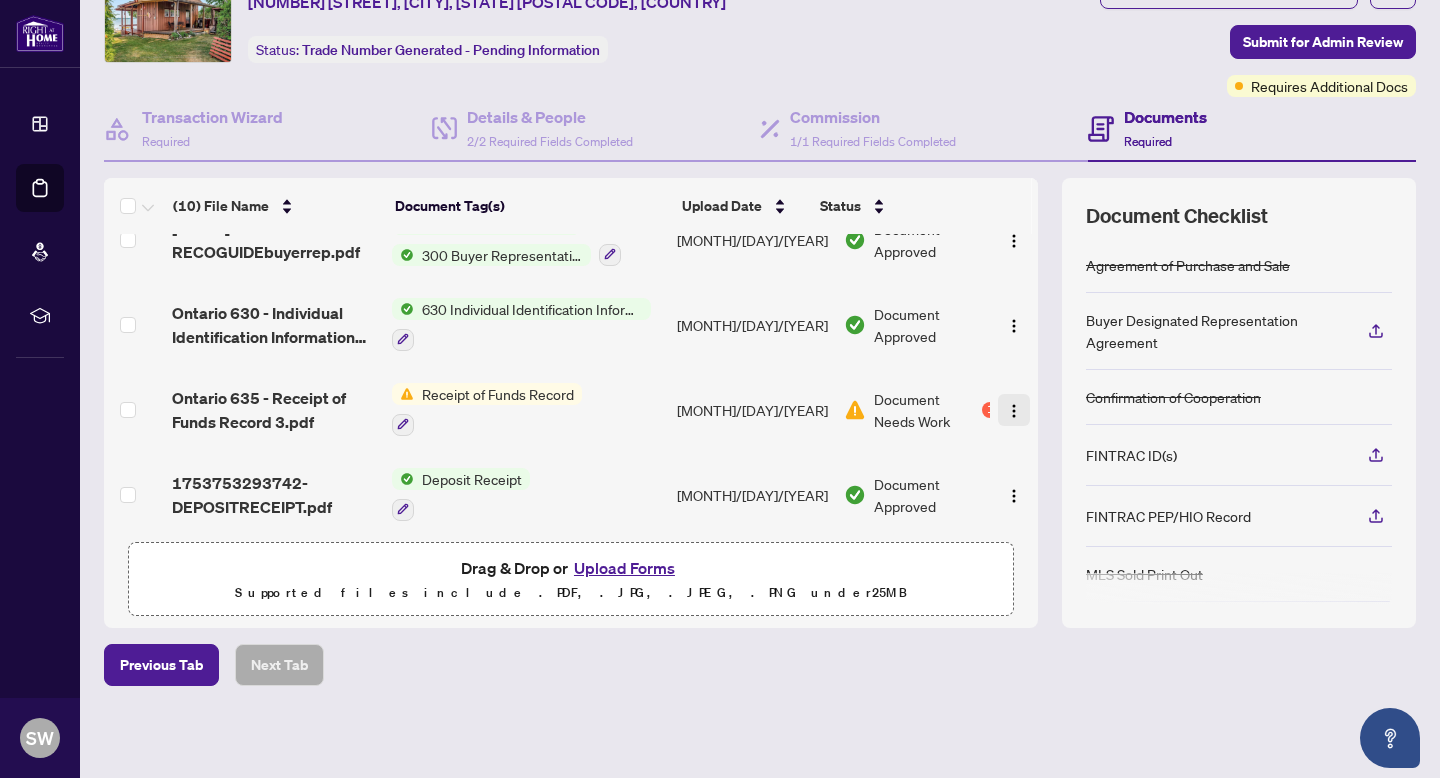 click at bounding box center [1014, 411] 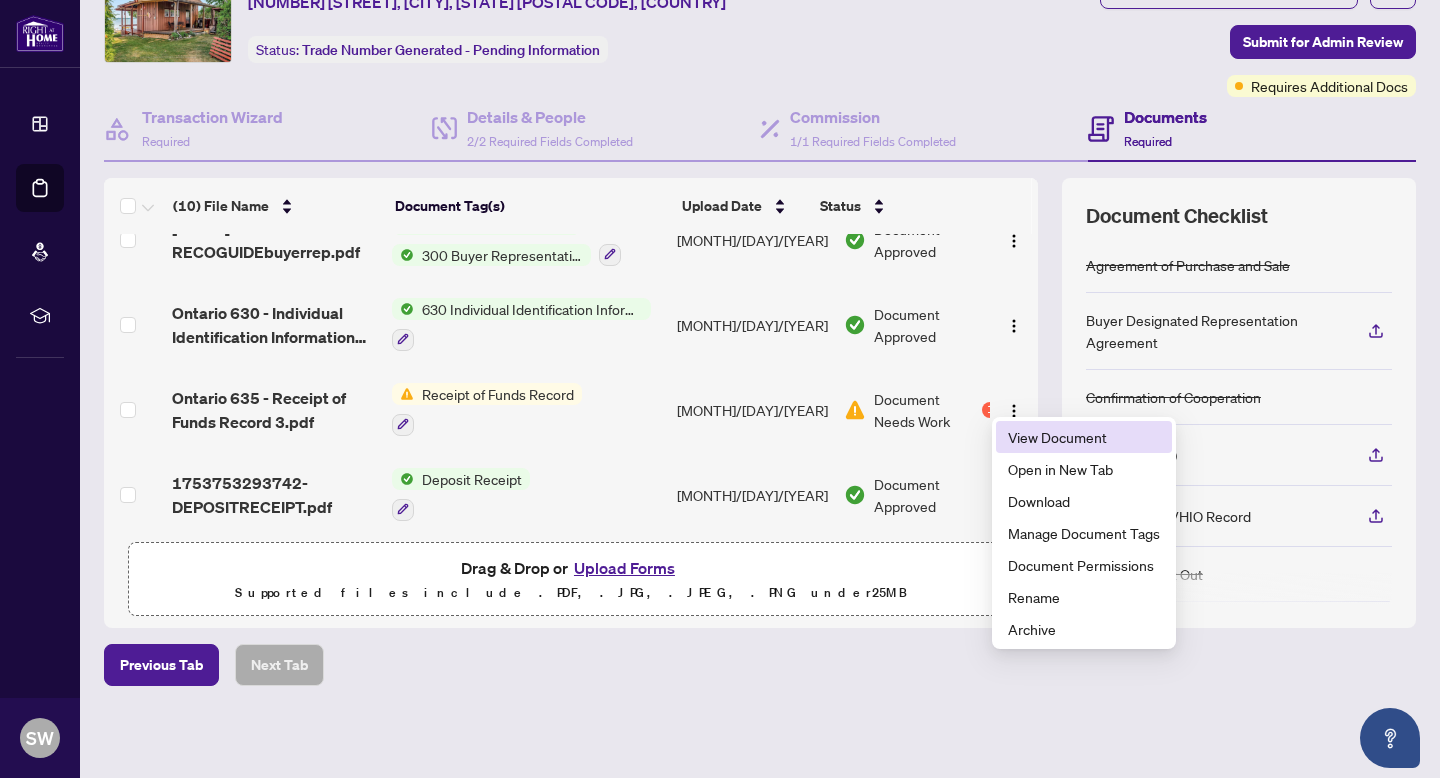 click on "View Document" at bounding box center [1084, 437] 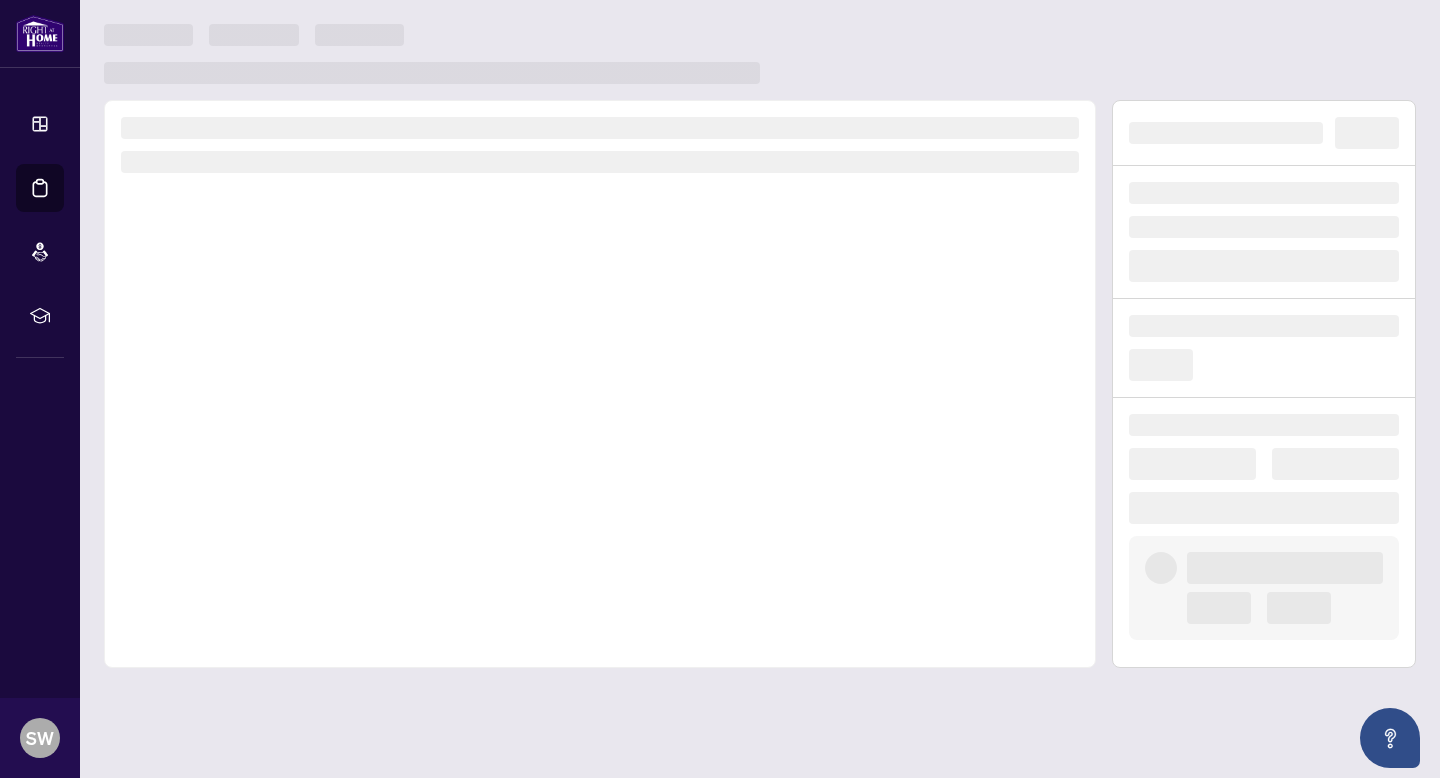 scroll, scrollTop: 0, scrollLeft: 0, axis: both 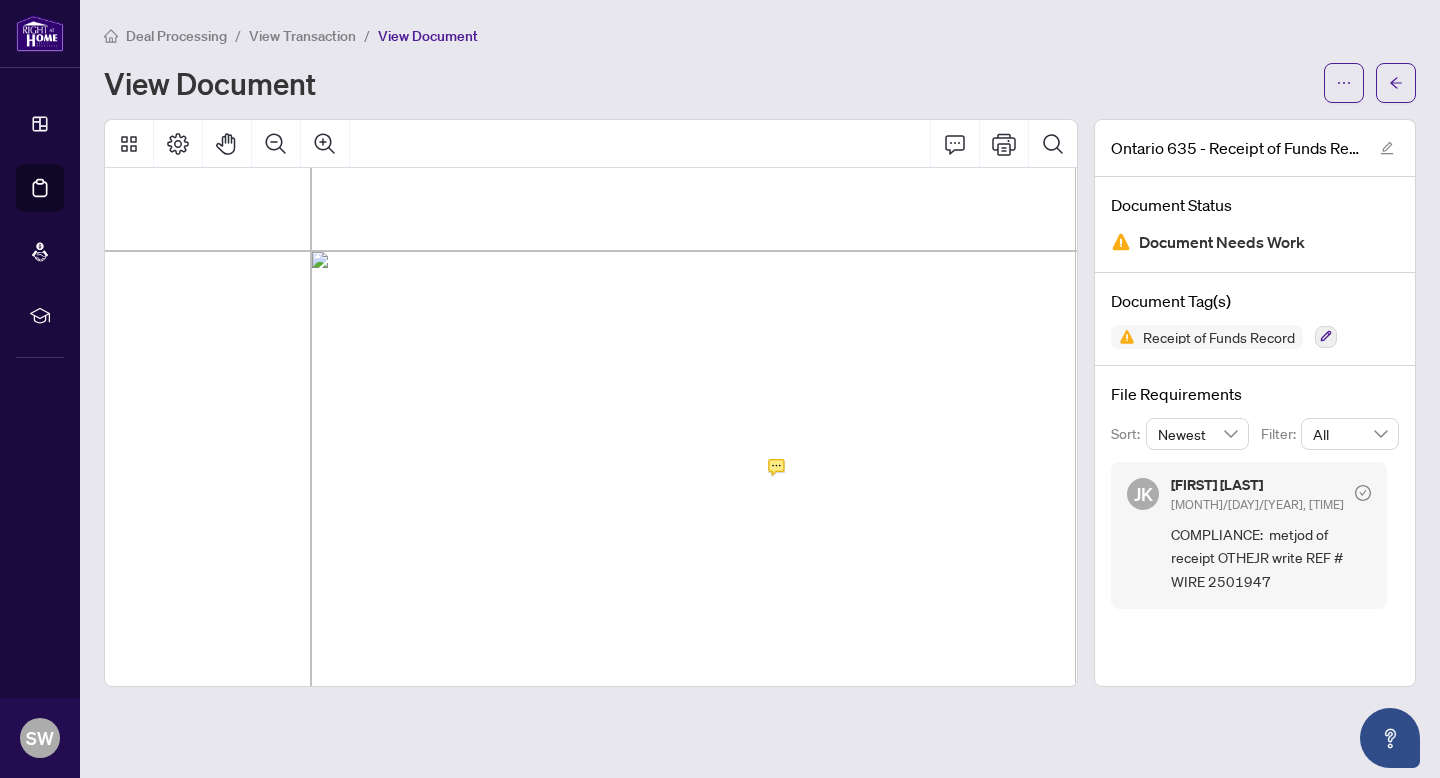 click 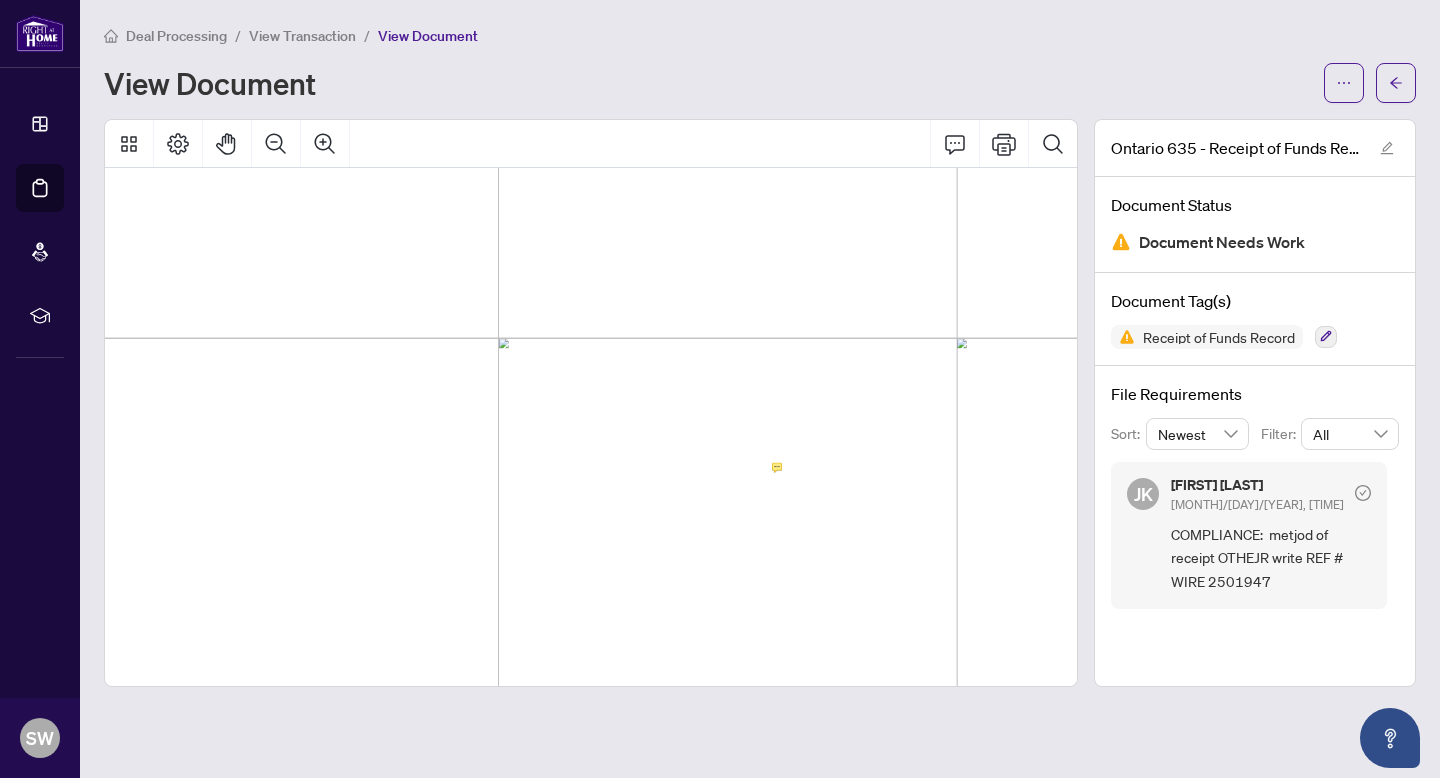 scroll, scrollTop: 309, scrollLeft: 86, axis: both 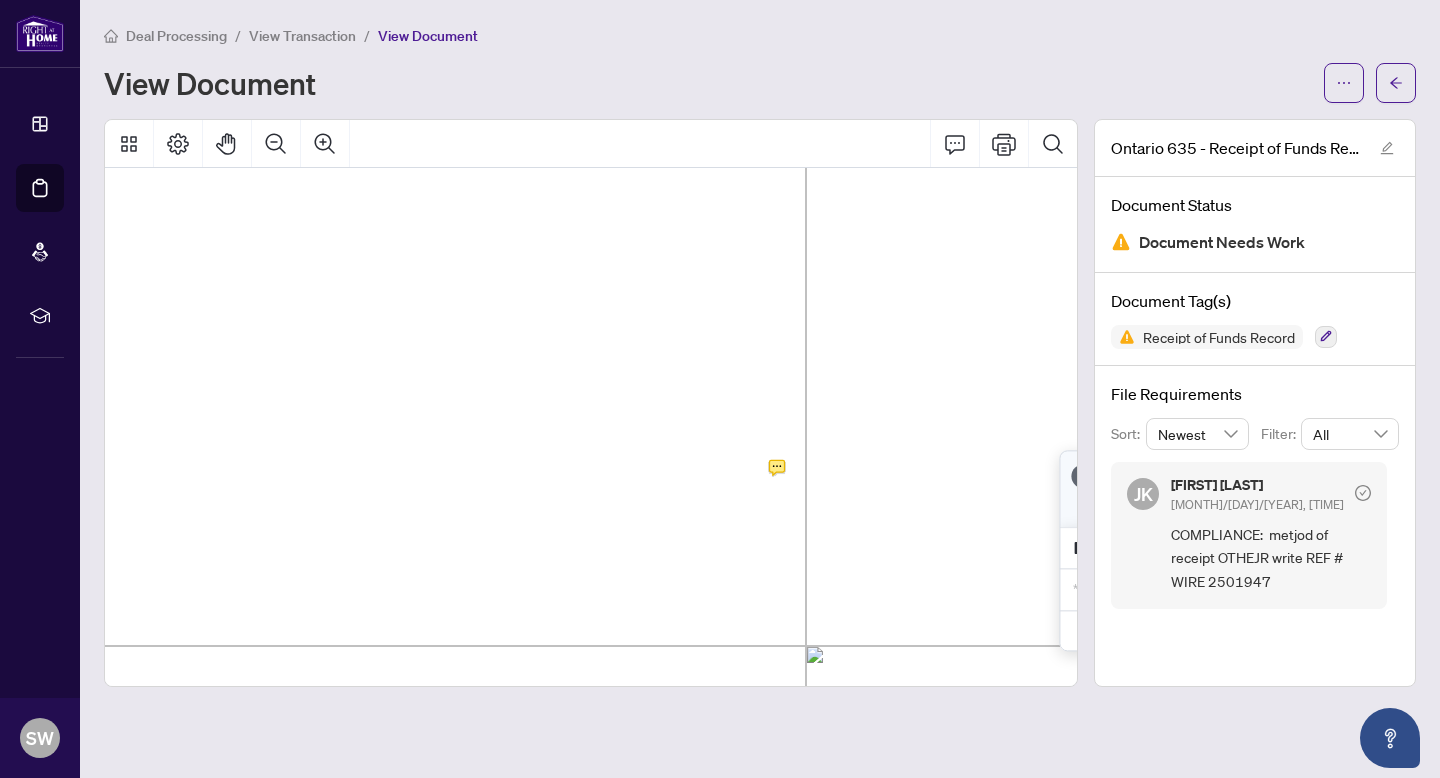 click 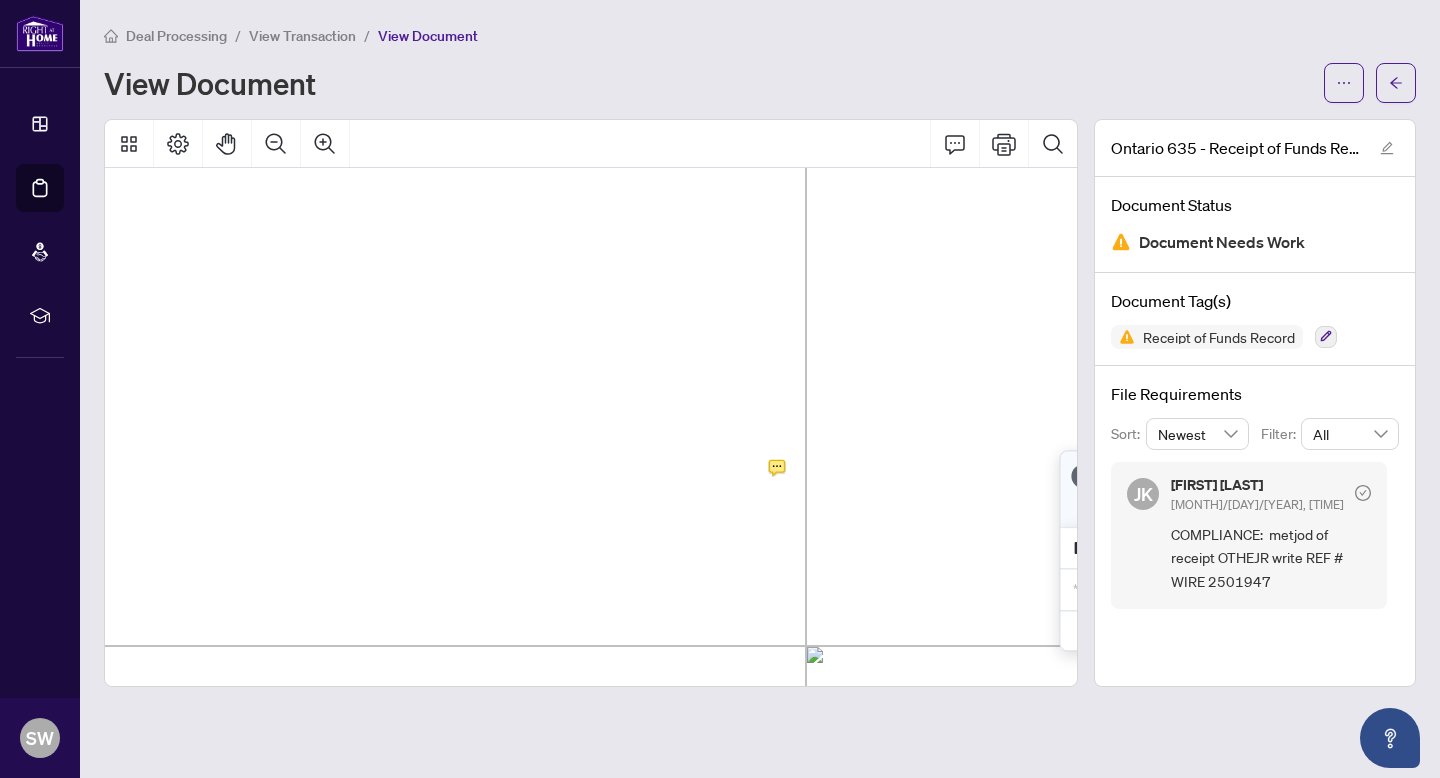 click 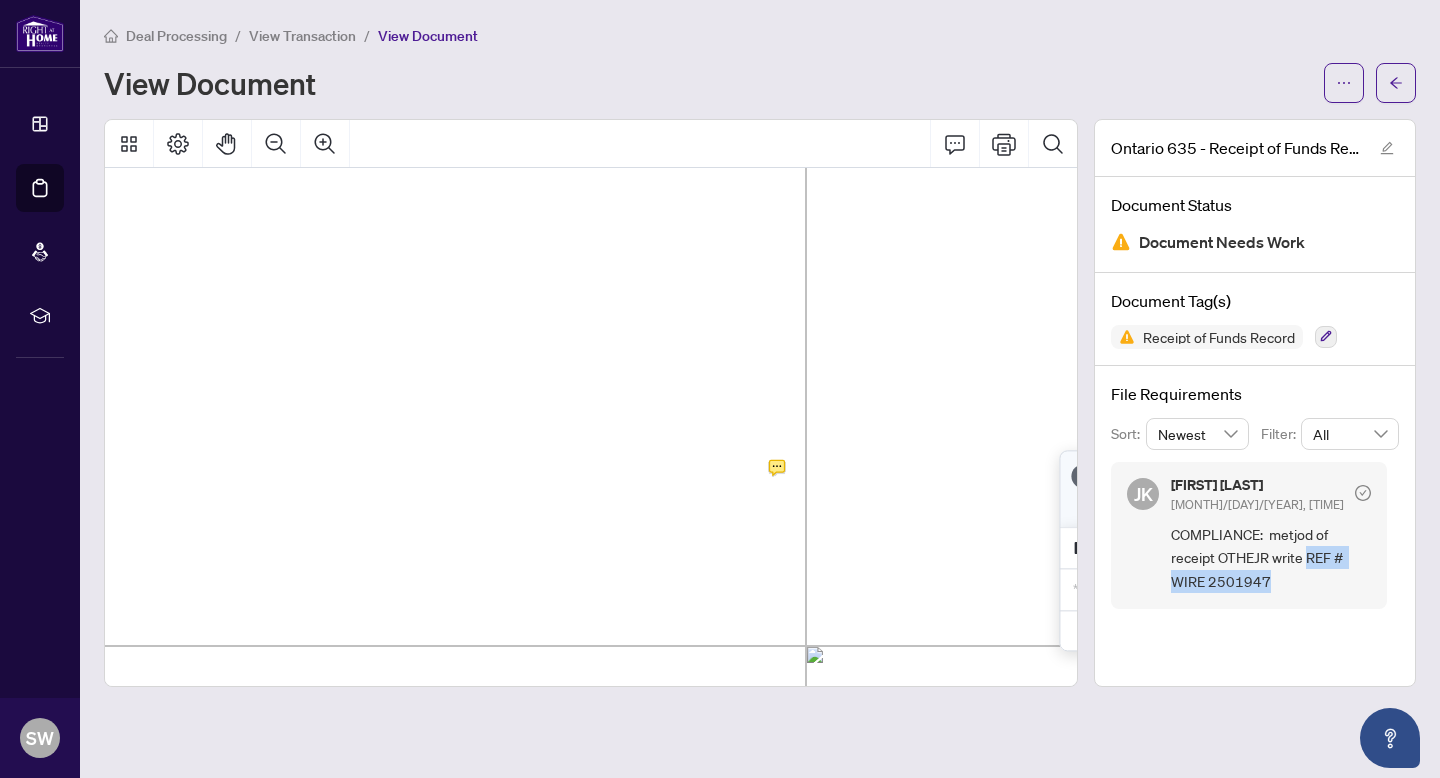 drag, startPoint x: 1306, startPoint y: 557, endPoint x: 1348, endPoint y: 577, distance: 46.518814 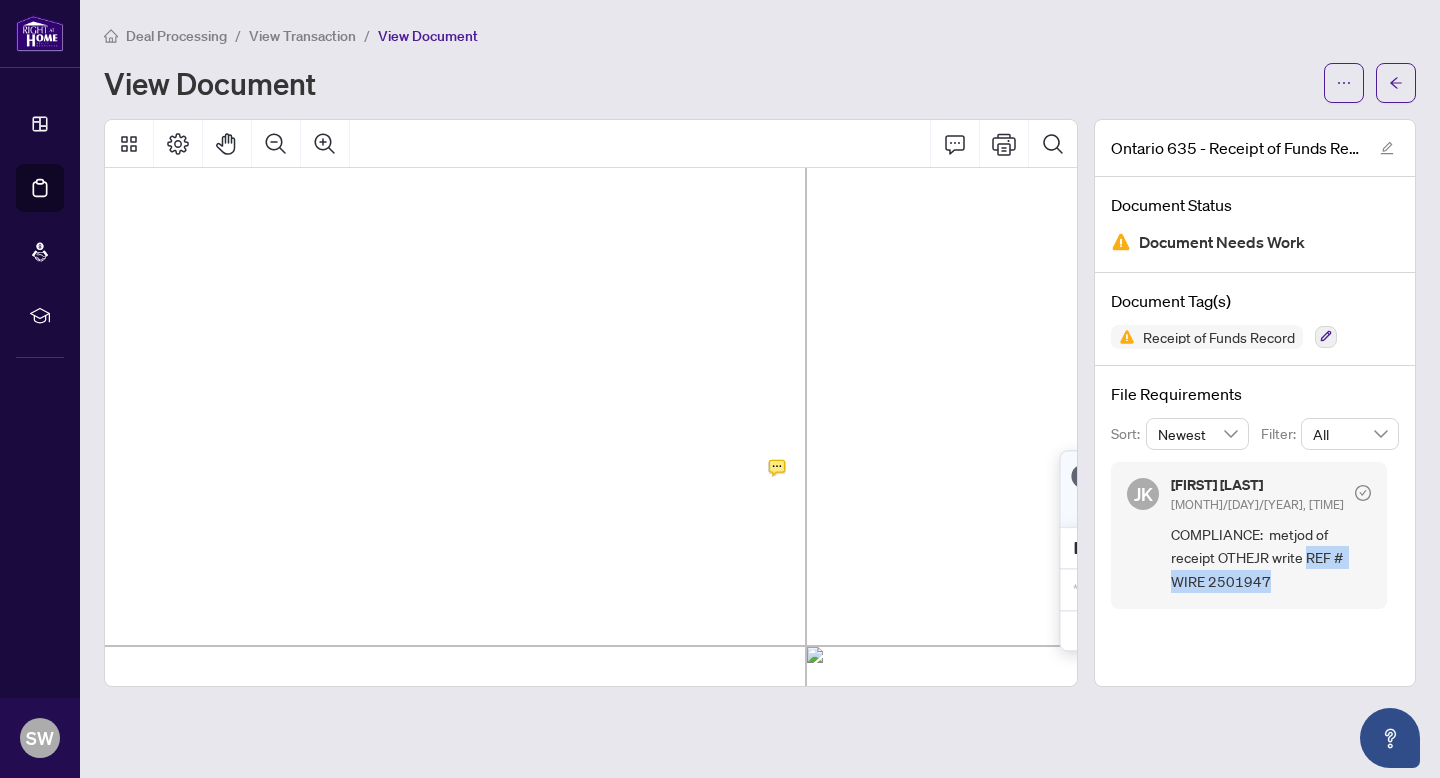 click on "COMPLIANCE:  metjod of receipt OTHEJR write REF # WIRE 2501947" at bounding box center [1271, 558] 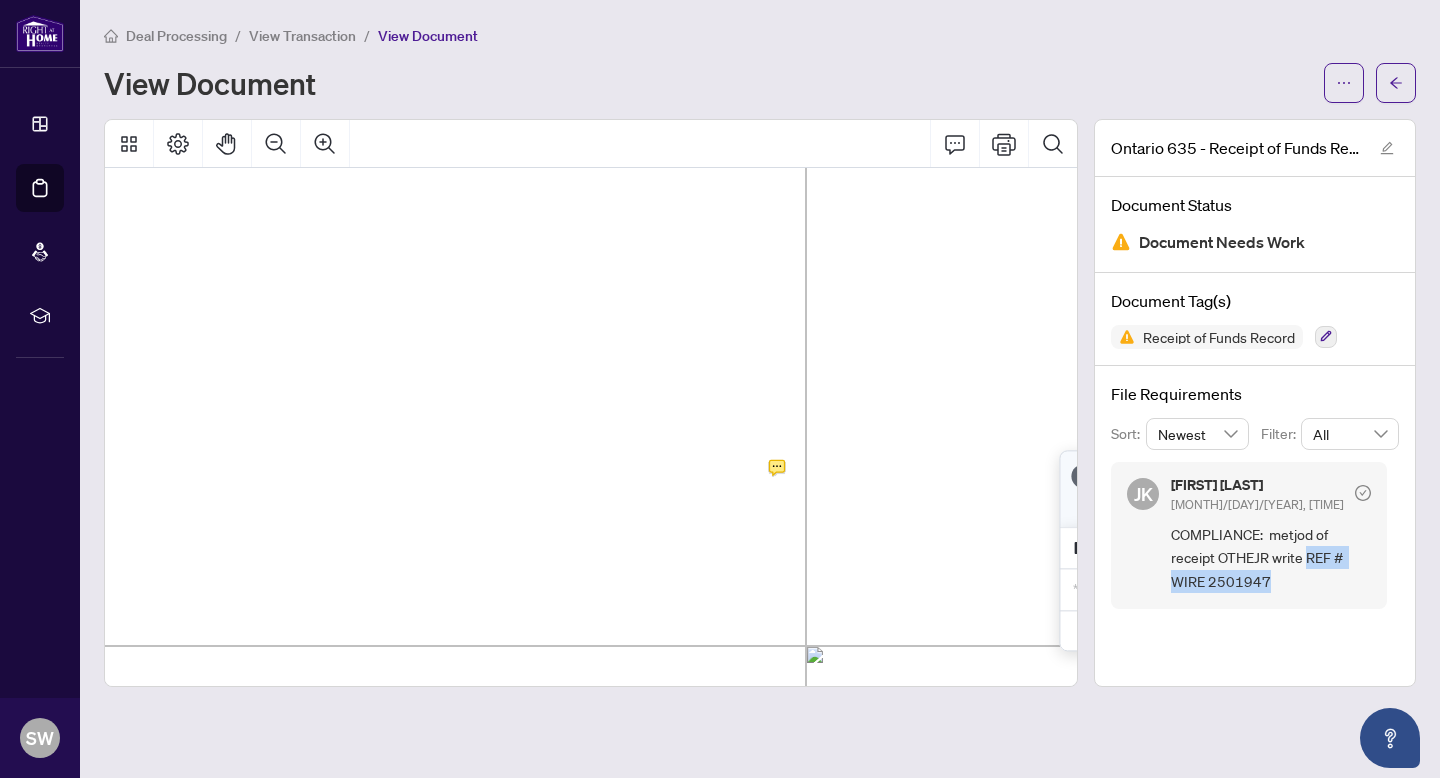 copy on "REF # WIRE [NUMBER]" 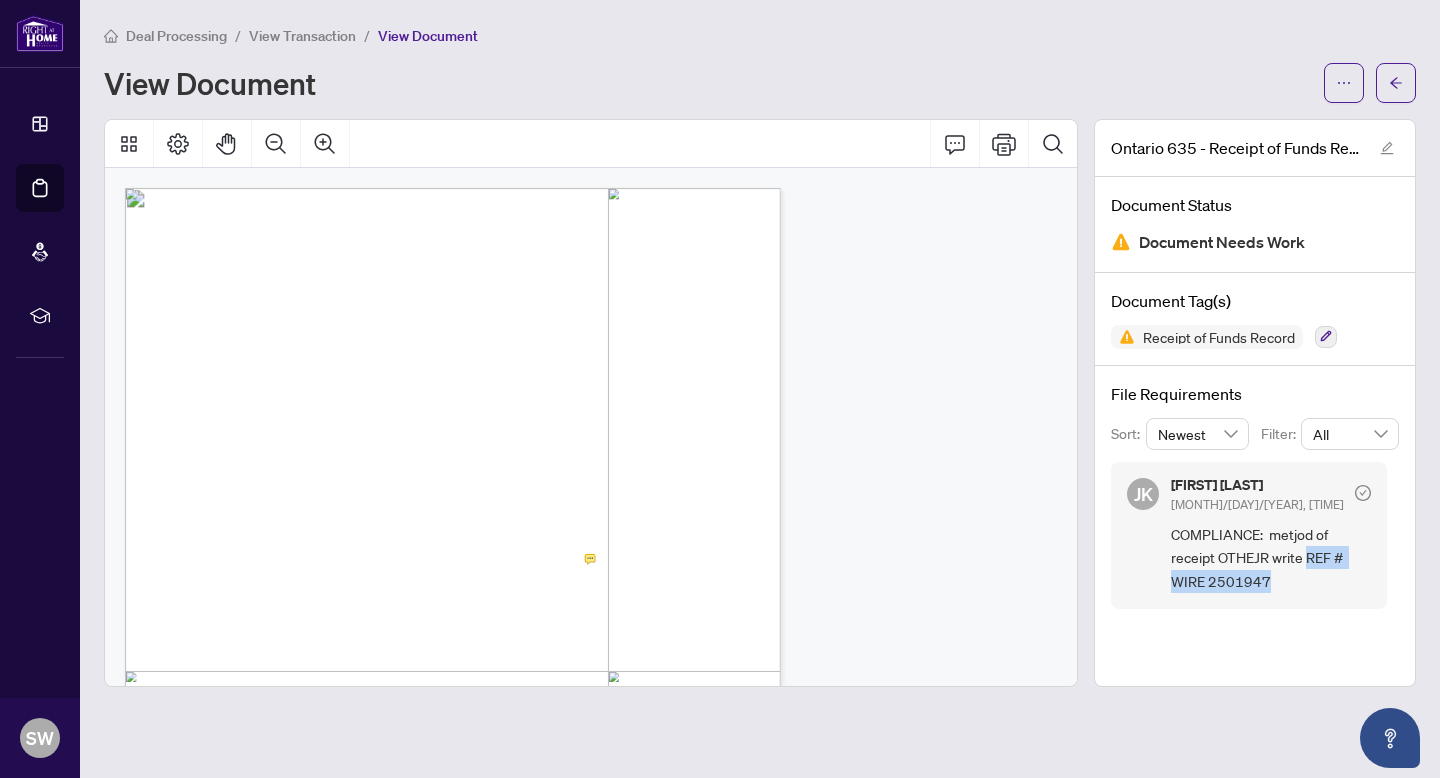scroll, scrollTop: 0, scrollLeft: 0, axis: both 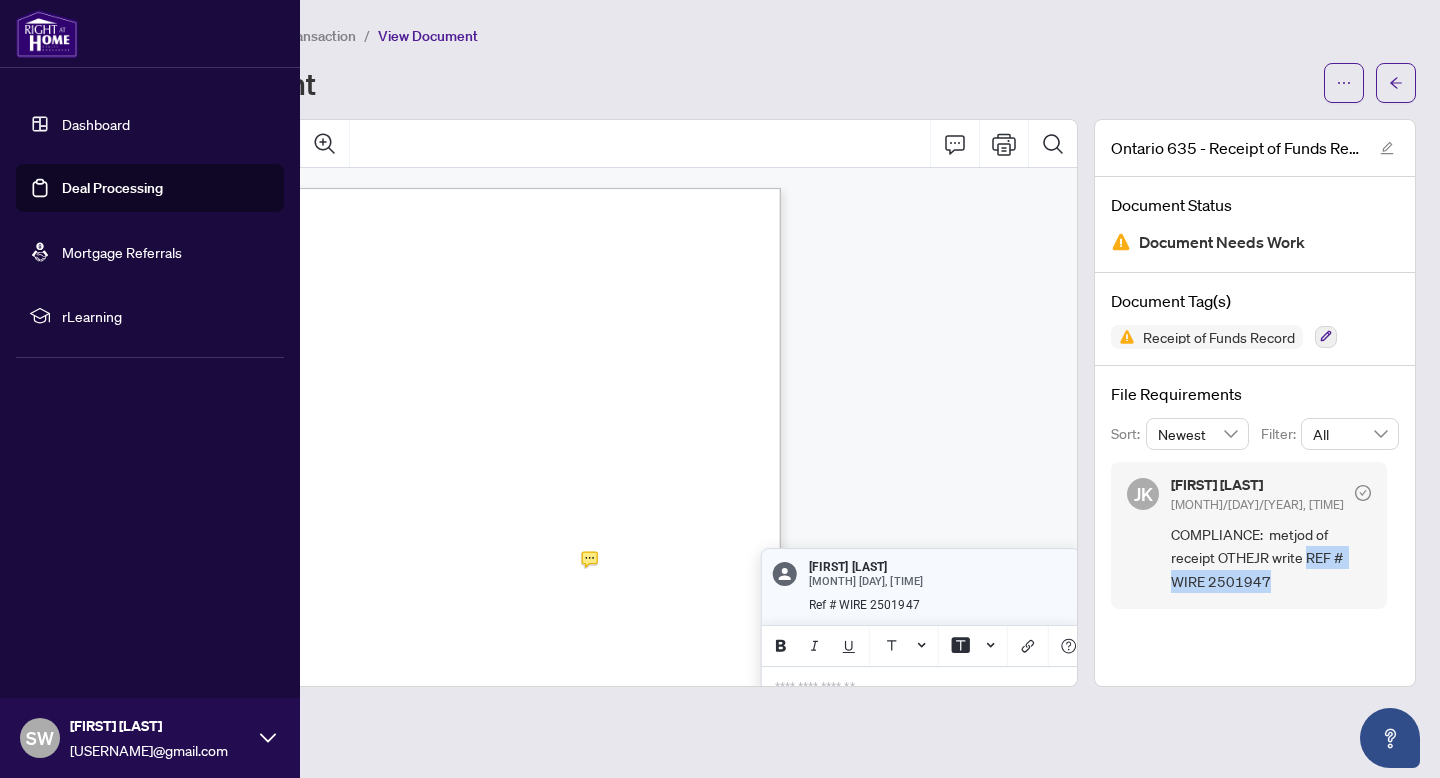 click on "Dashboard" at bounding box center [96, 124] 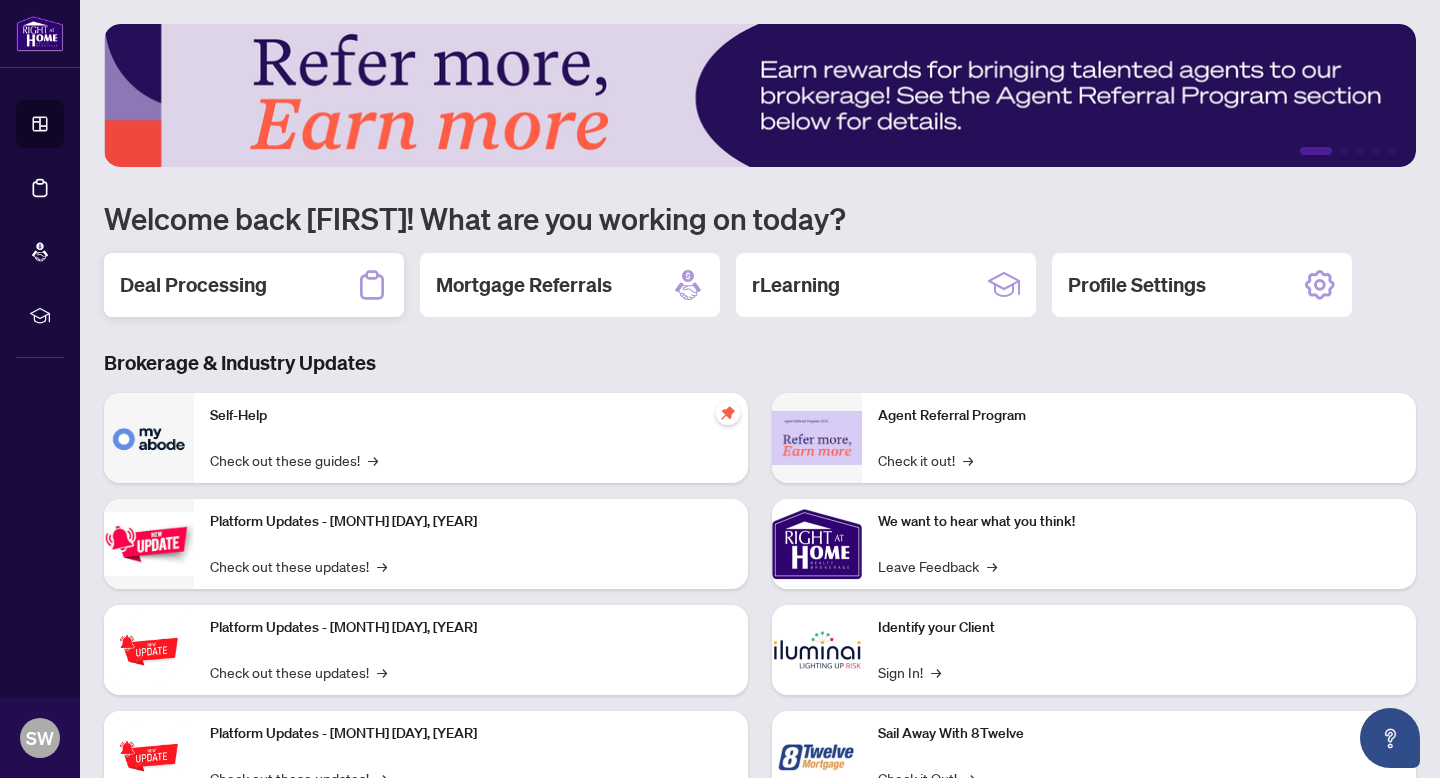 click on "Deal Processing" at bounding box center [193, 285] 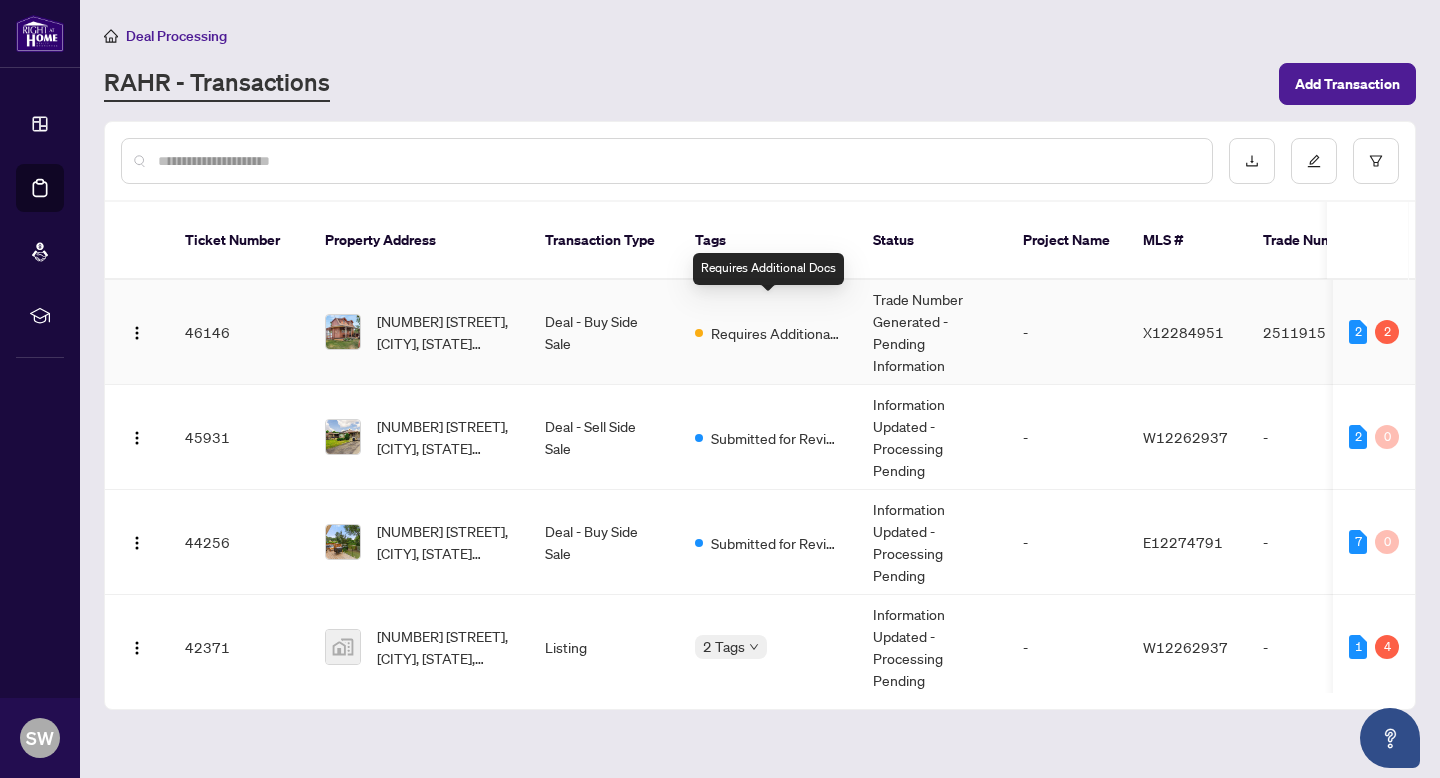 click on "Requires Additional Docs" at bounding box center (776, 333) 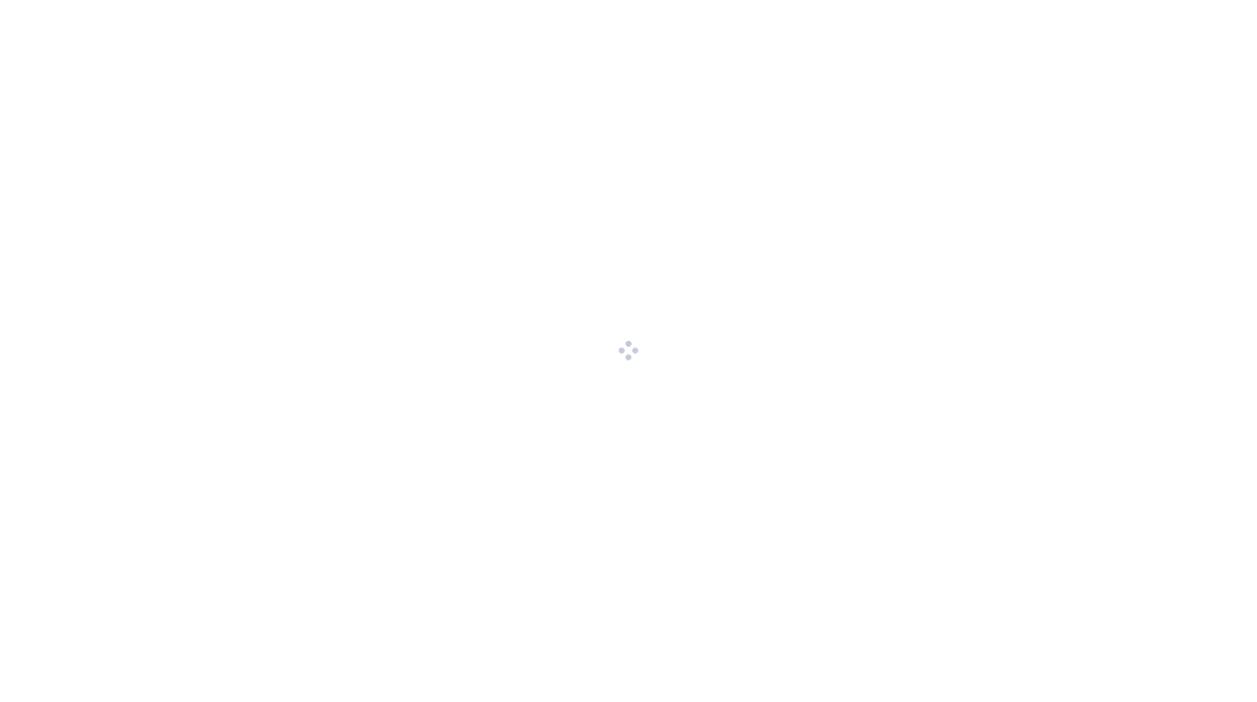 scroll, scrollTop: 0, scrollLeft: 0, axis: both 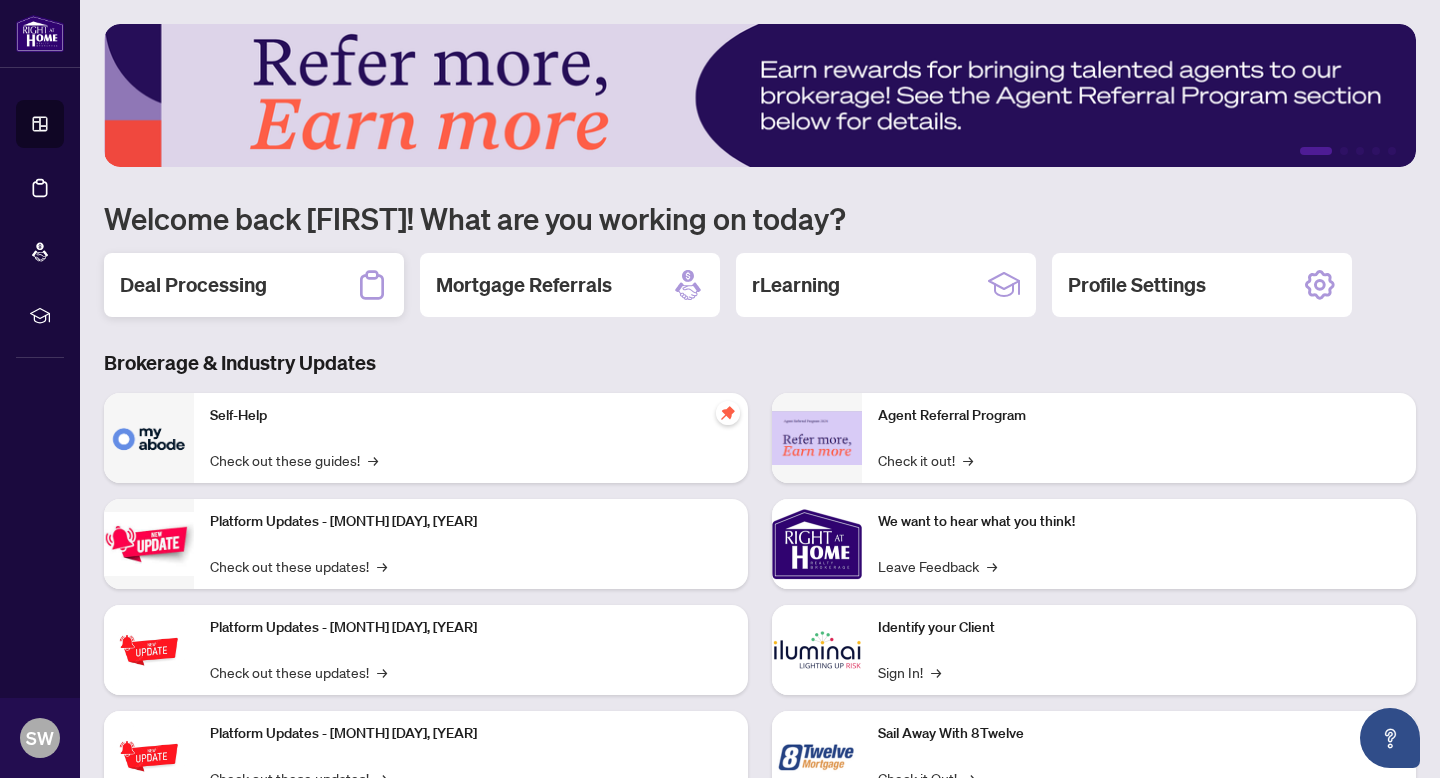 click on "Deal Processing" at bounding box center [254, 285] 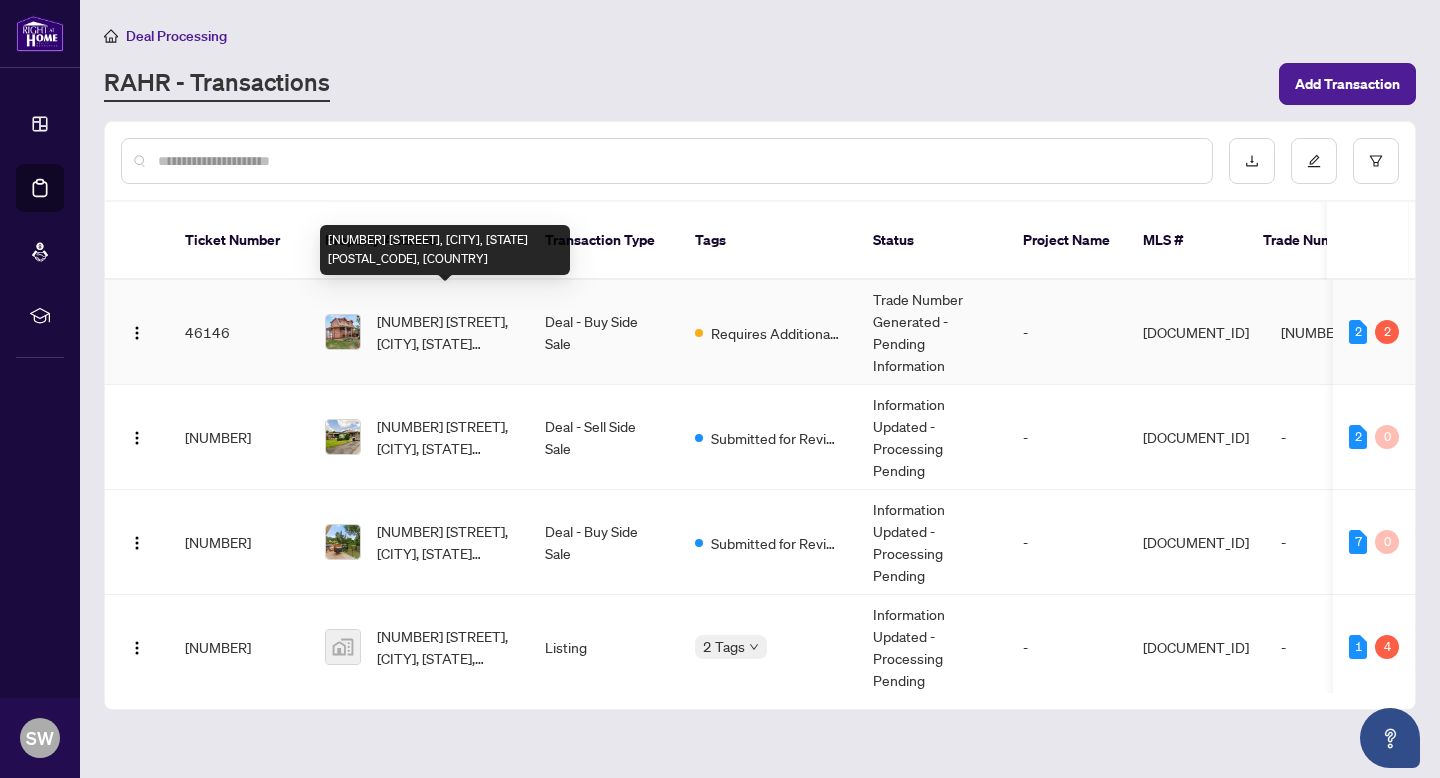 click on "[NUMBER] [STREET], [CITY], [STATE] [POSTAL CODE], [COUNTRY]" at bounding box center (445, 332) 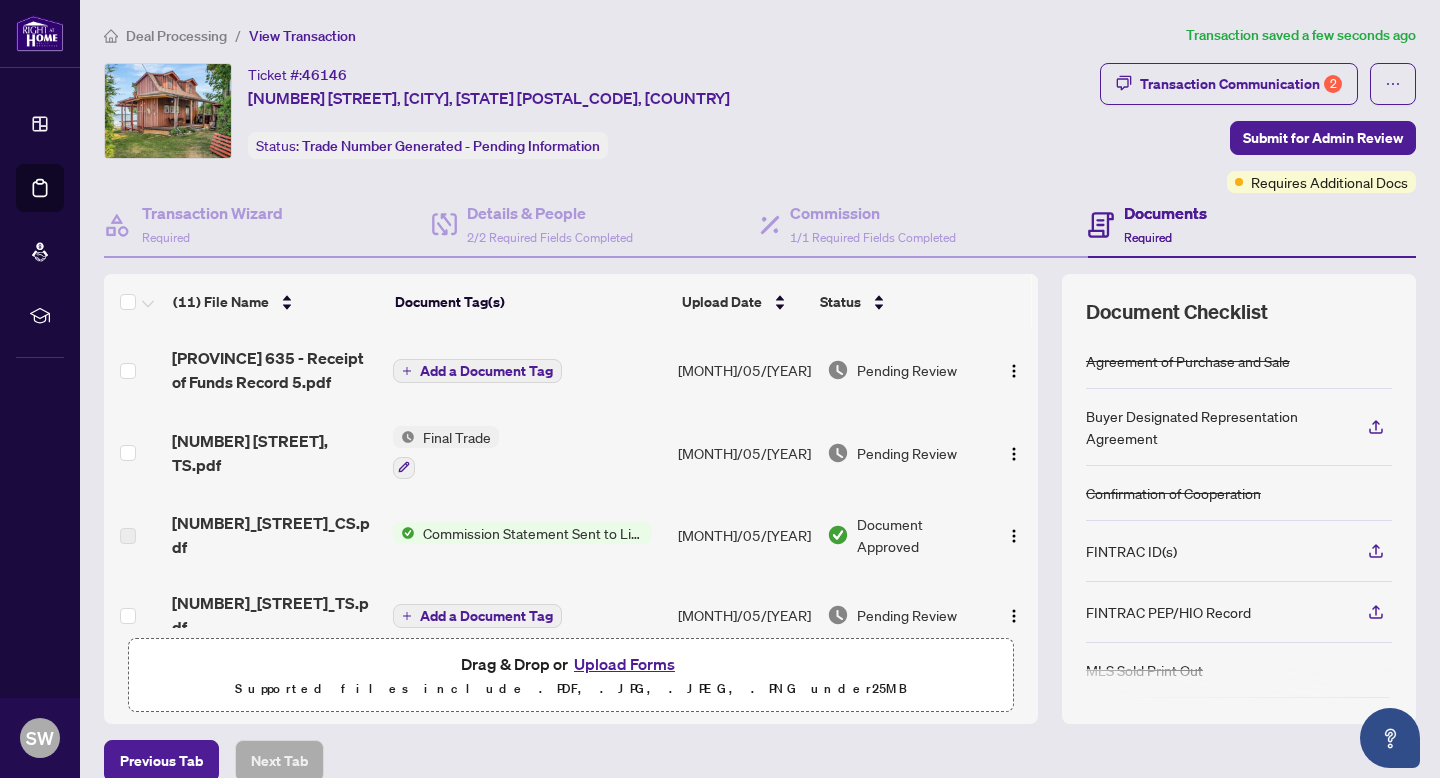 click on "Add a Document Tag" at bounding box center (486, 371) 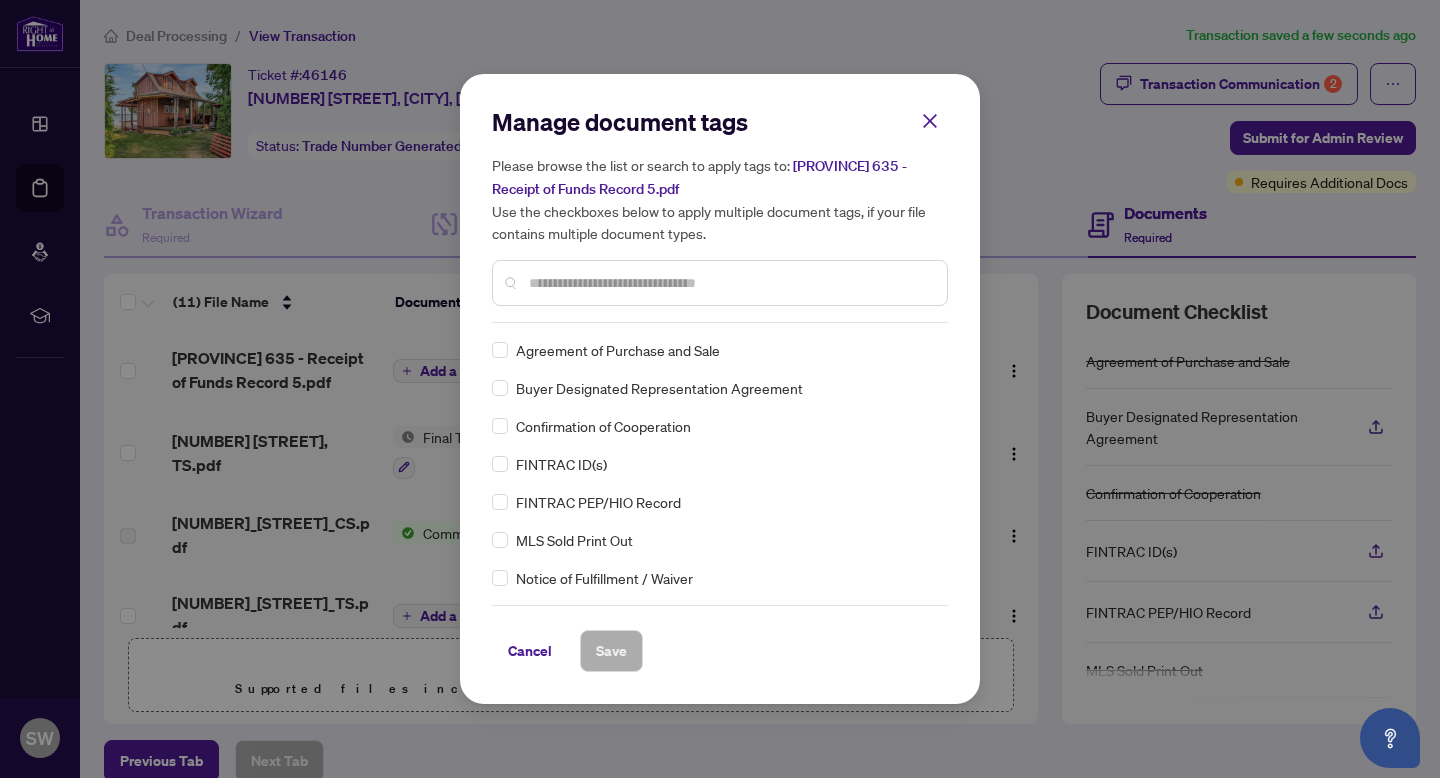 click at bounding box center (730, 283) 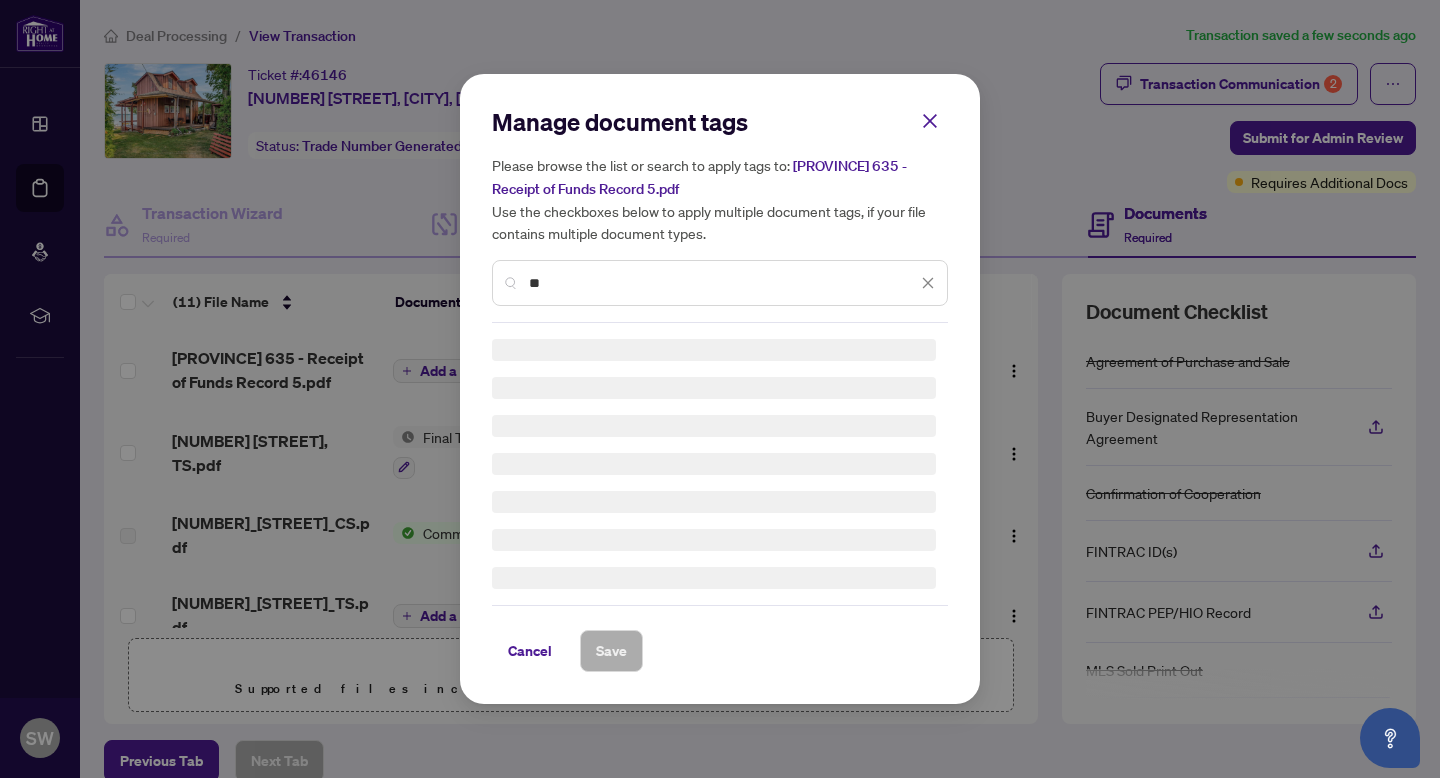 type on "*" 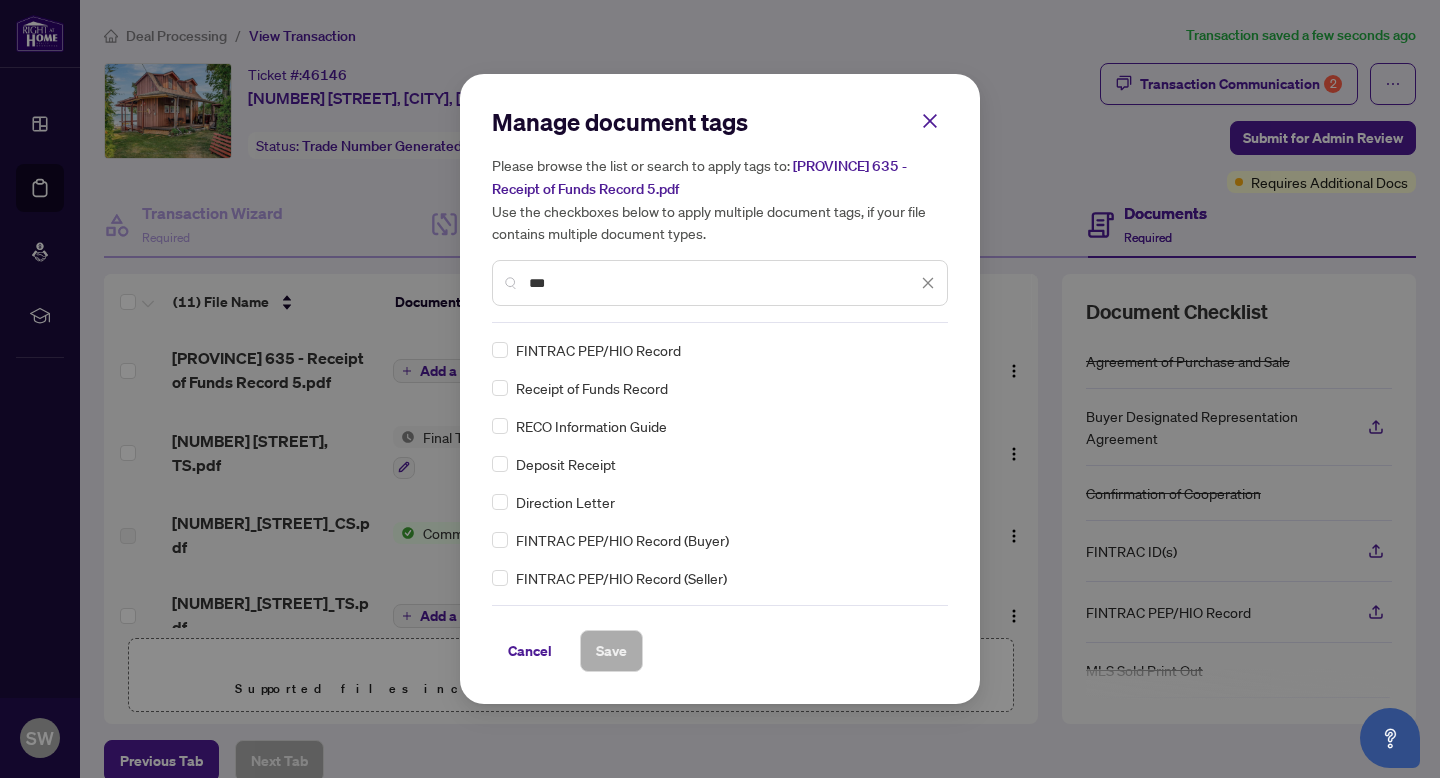 type on "***" 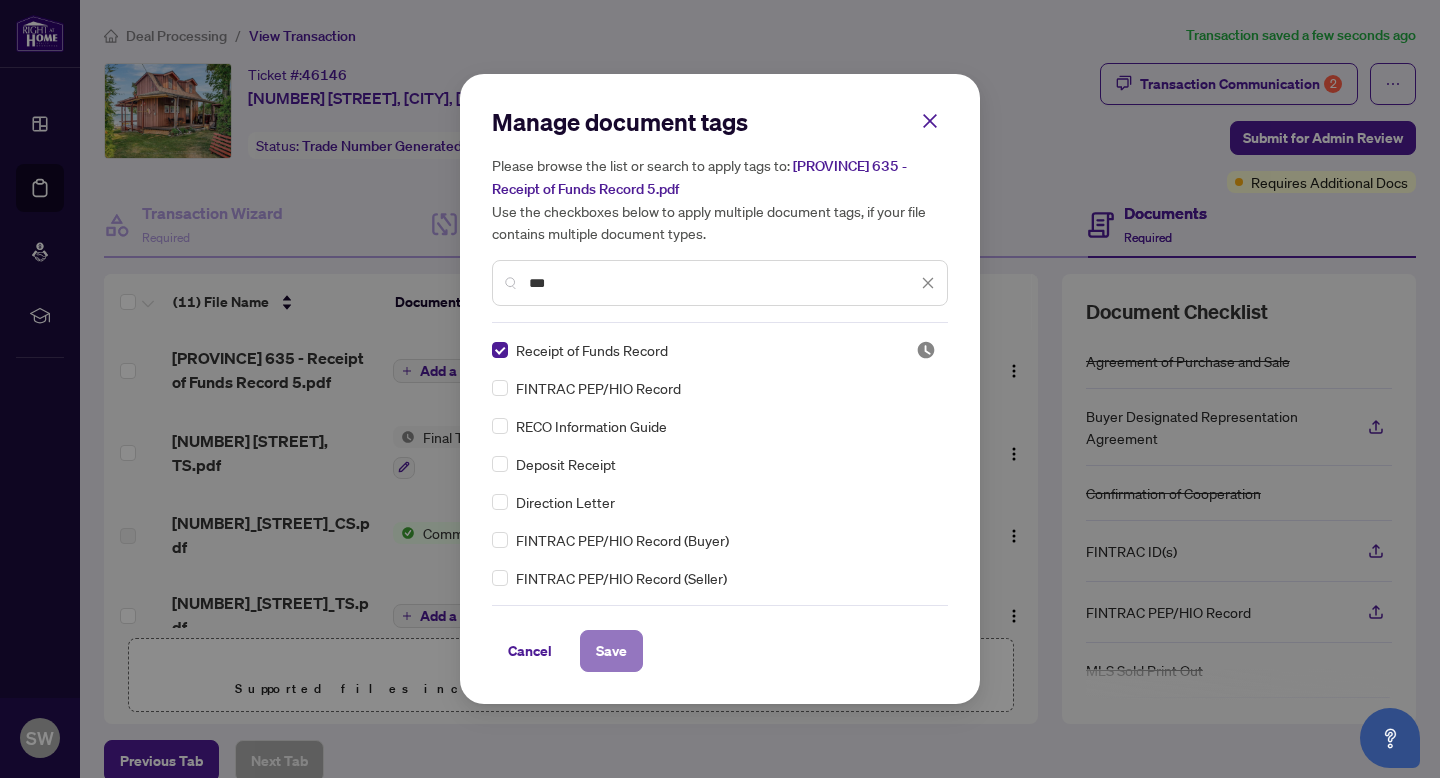 click on "Save" at bounding box center [611, 651] 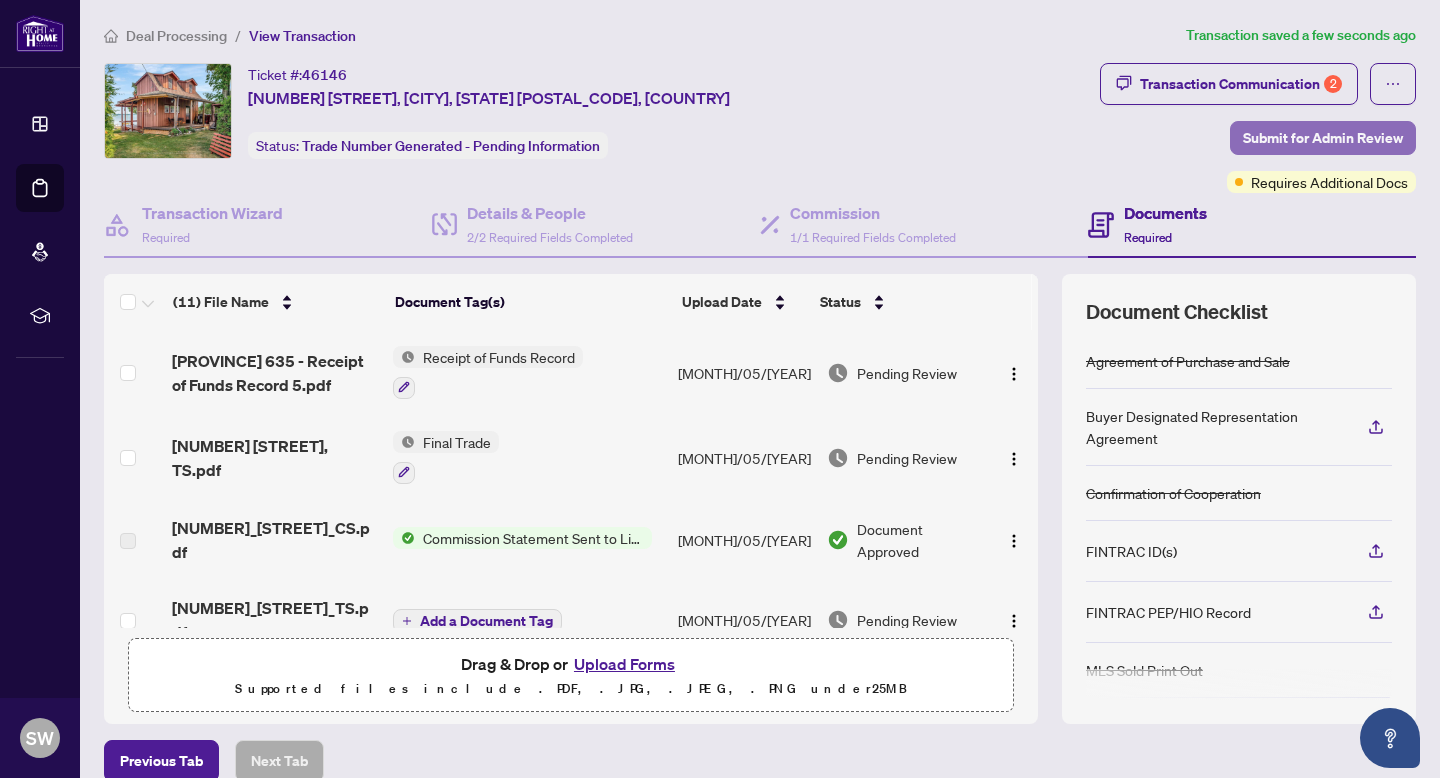 click on "Submit for Admin Review" at bounding box center [1323, 138] 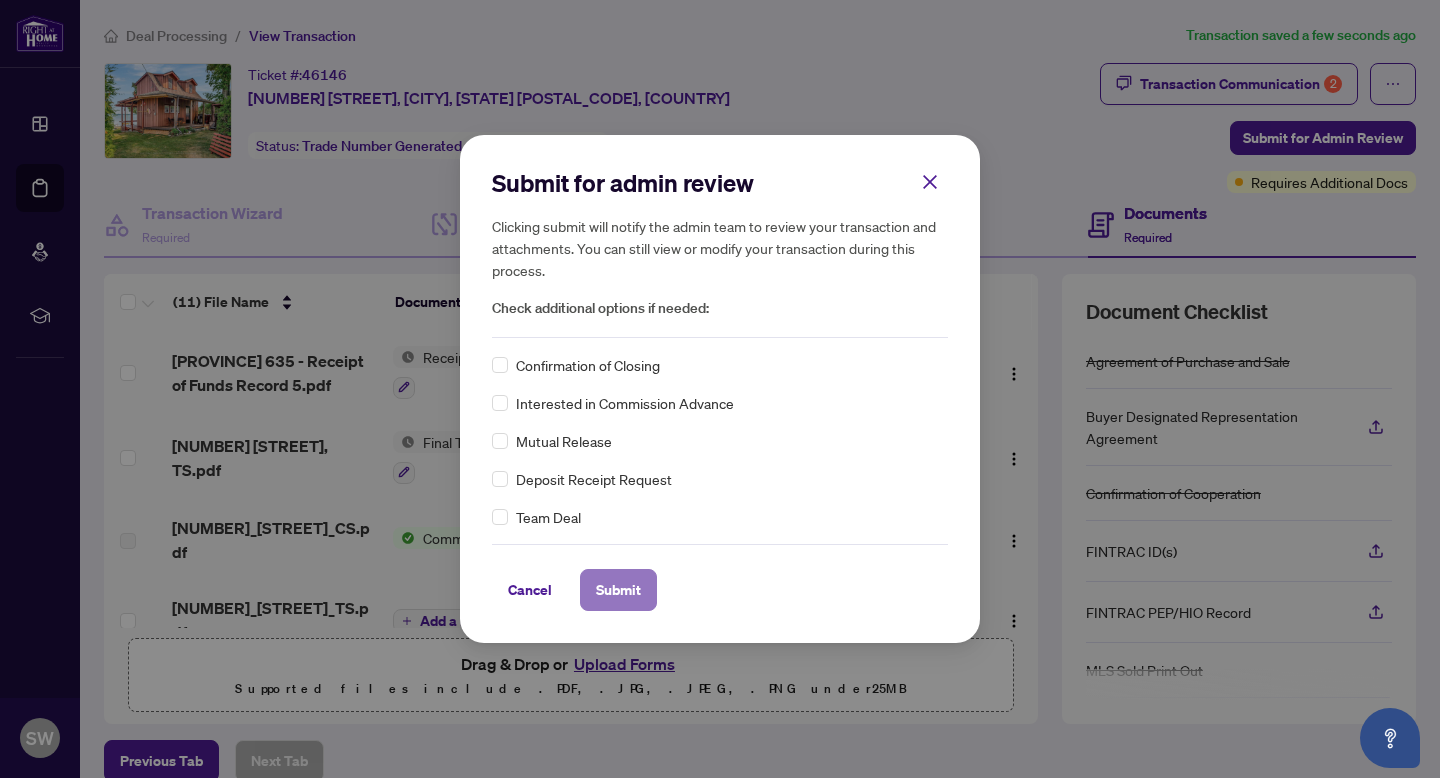 click on "Submit" at bounding box center [618, 590] 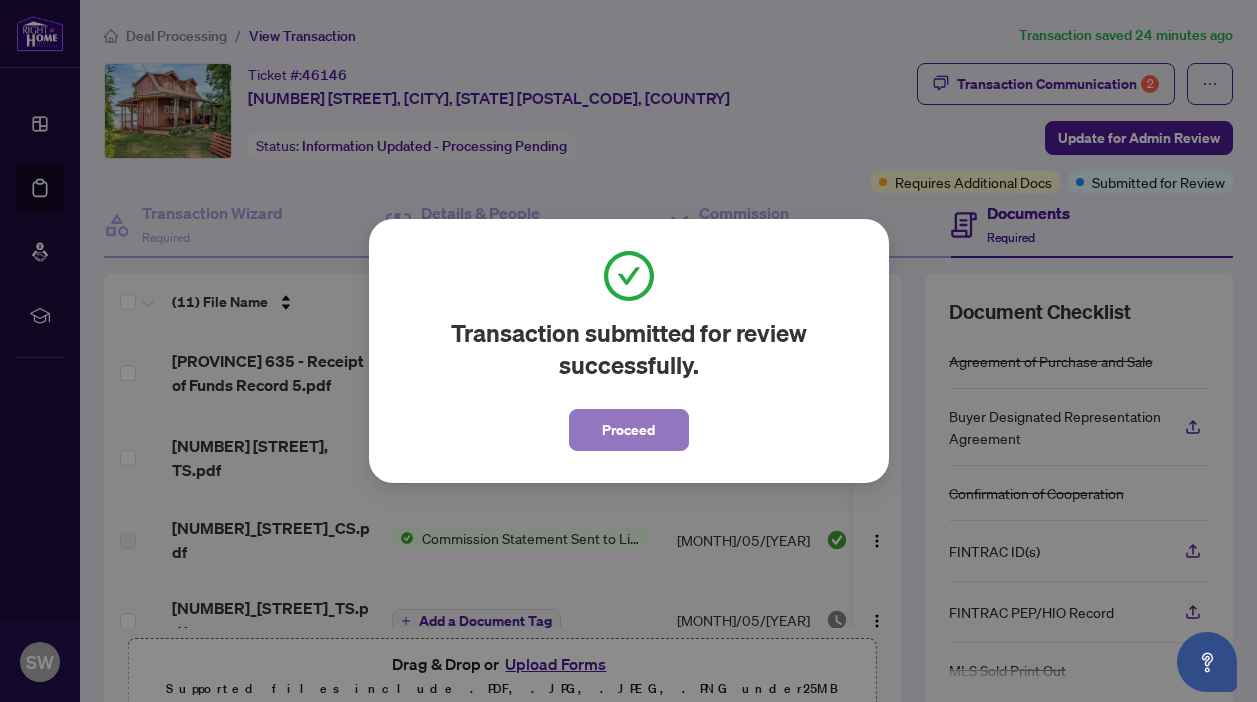click on "Proceed" at bounding box center (628, 430) 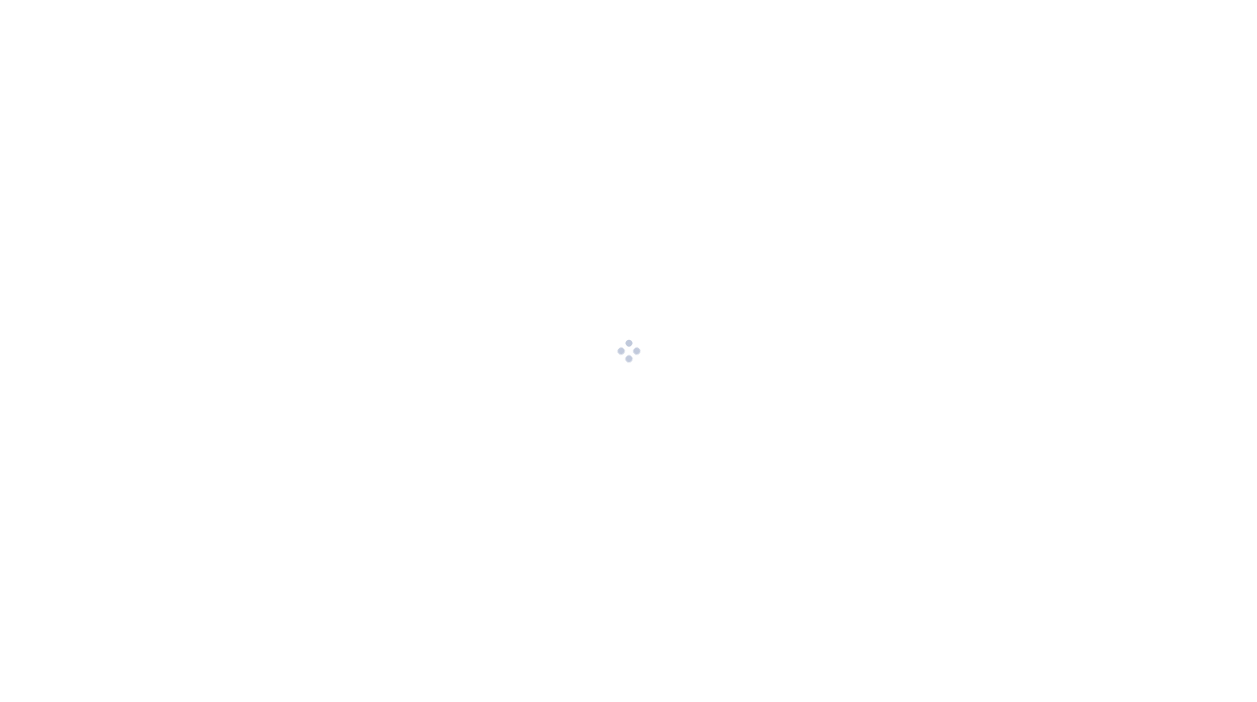 scroll, scrollTop: 0, scrollLeft: 0, axis: both 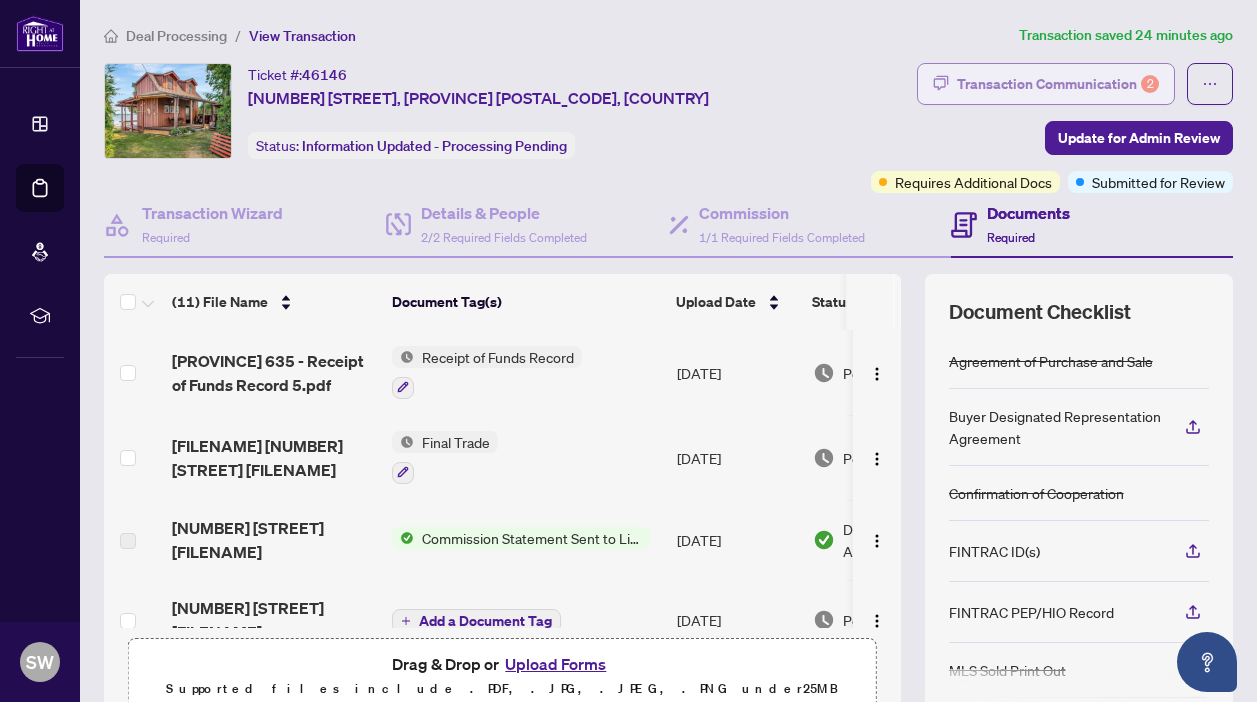 click on "Transaction Communication 2" at bounding box center (1058, 84) 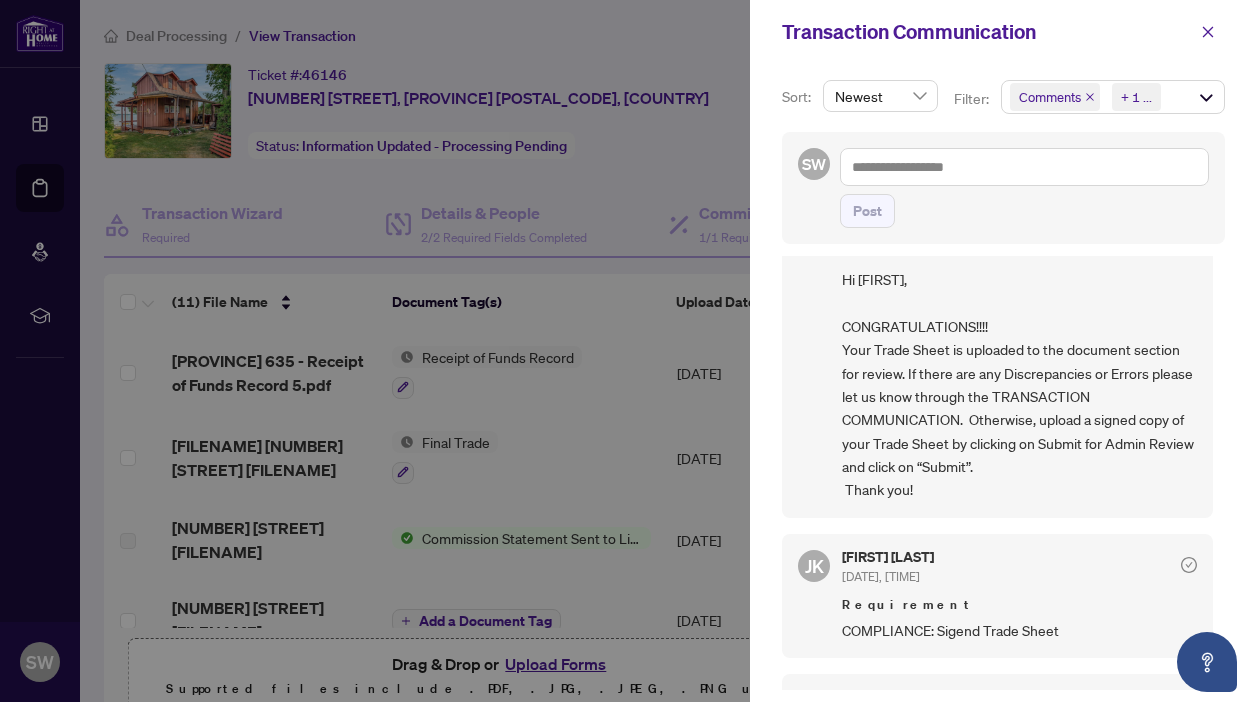 scroll, scrollTop: 0, scrollLeft: 0, axis: both 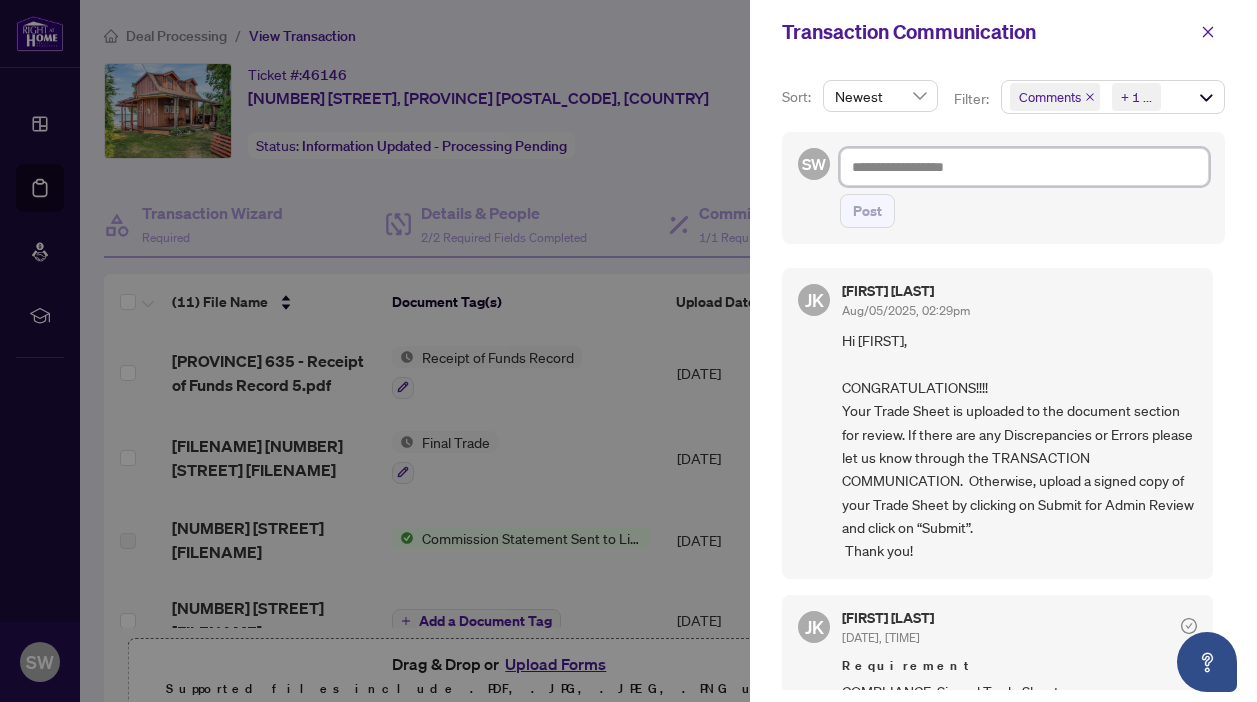 click at bounding box center [1024, 167] 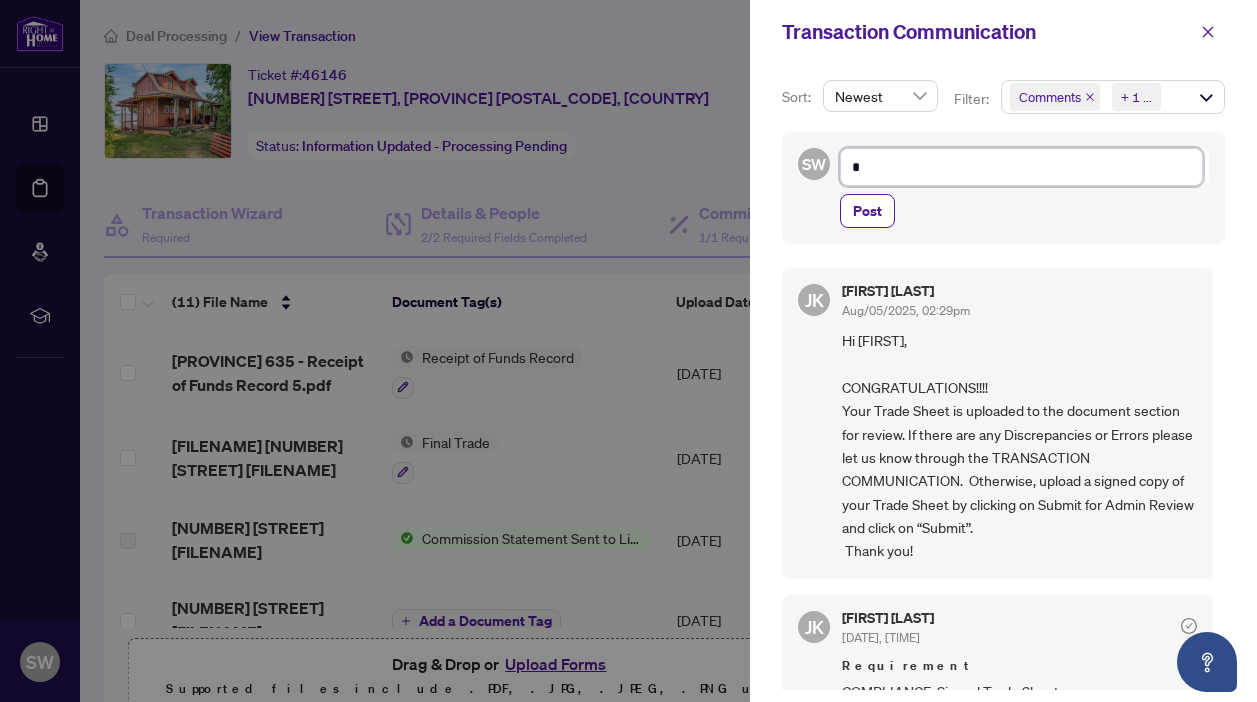 type on "**" 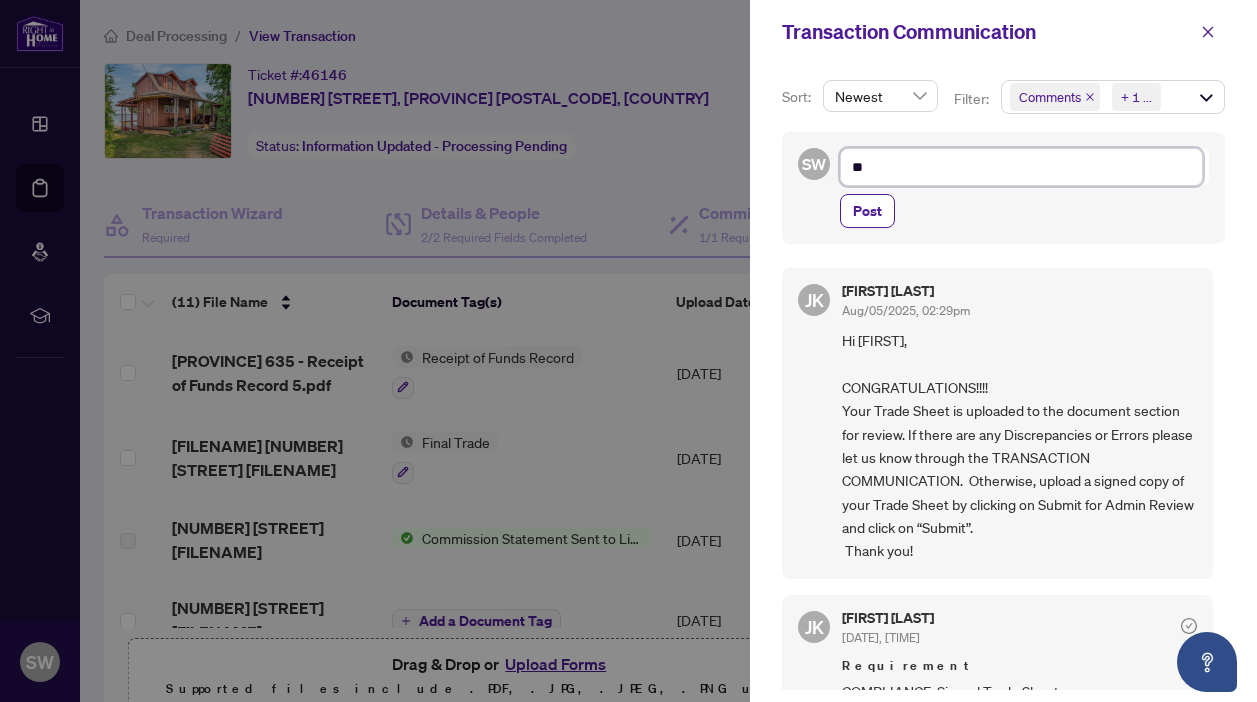 type on "***" 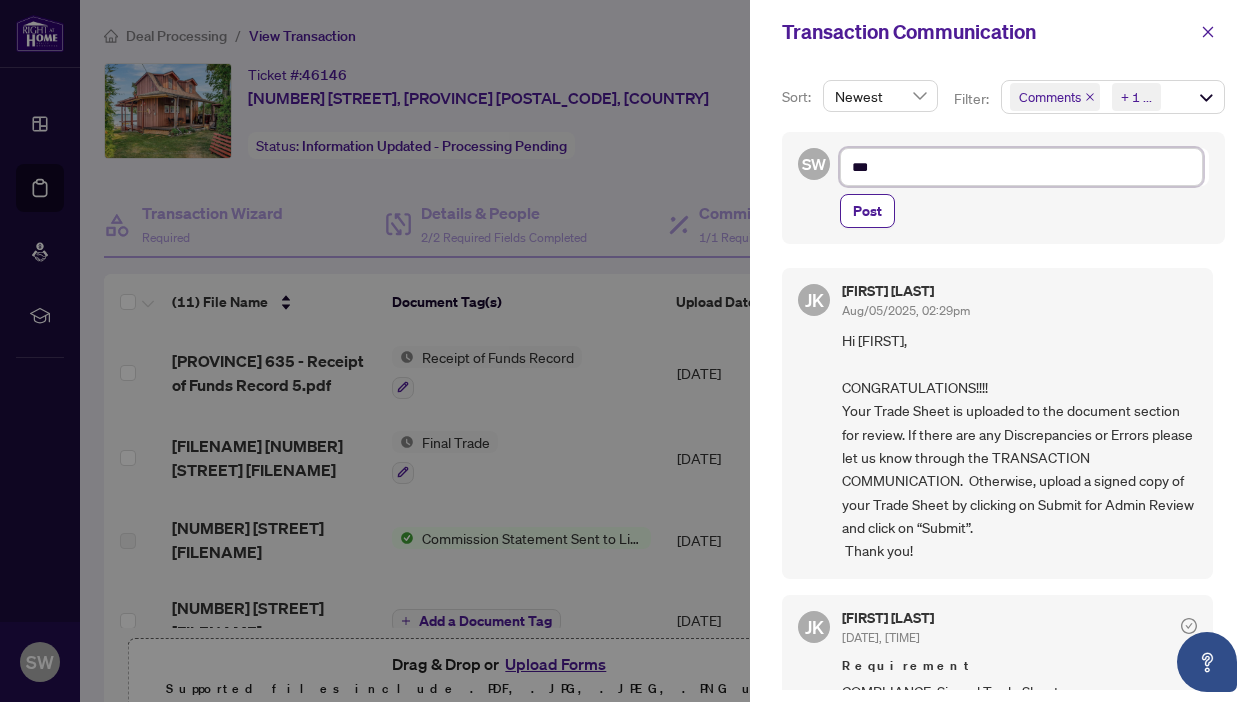 type on "****" 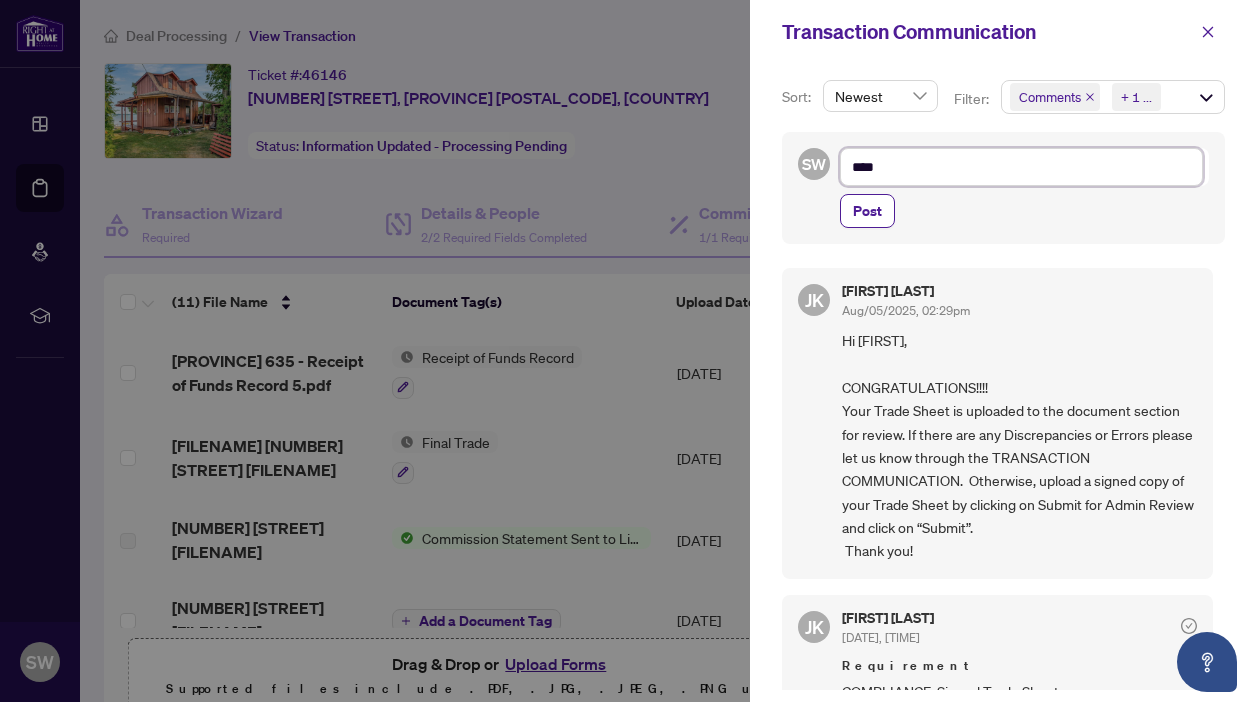type on "*****" 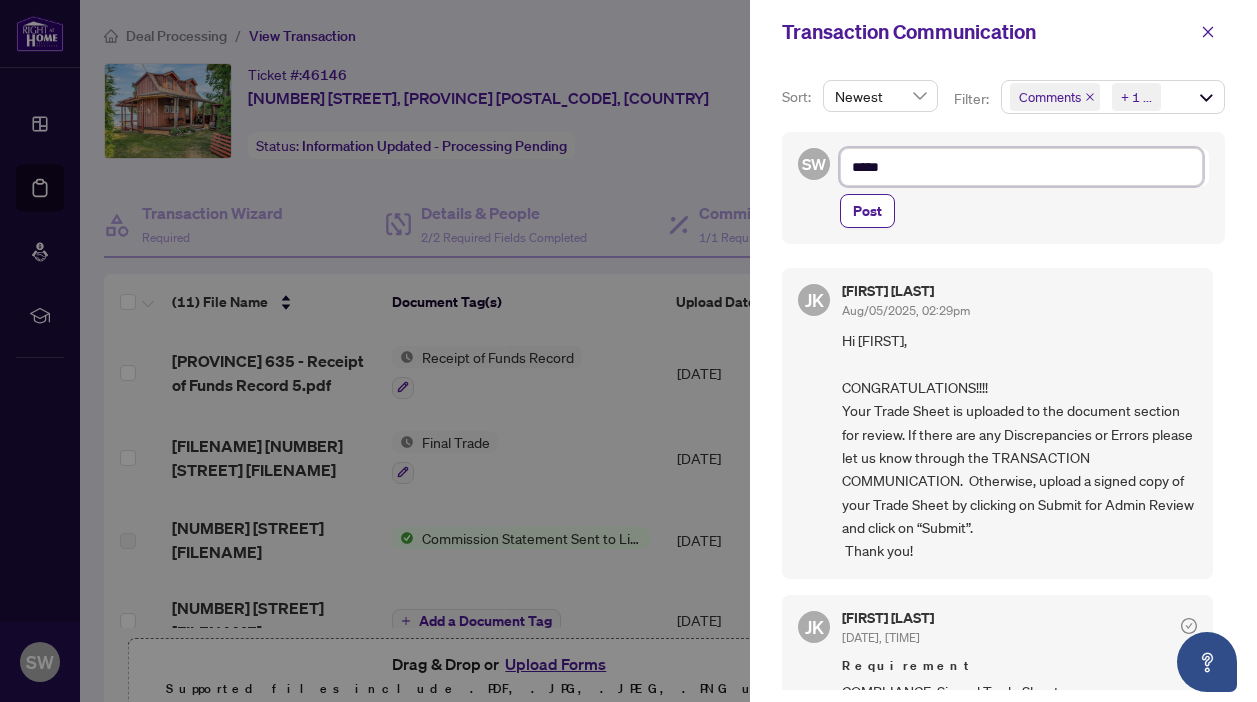 type on "******" 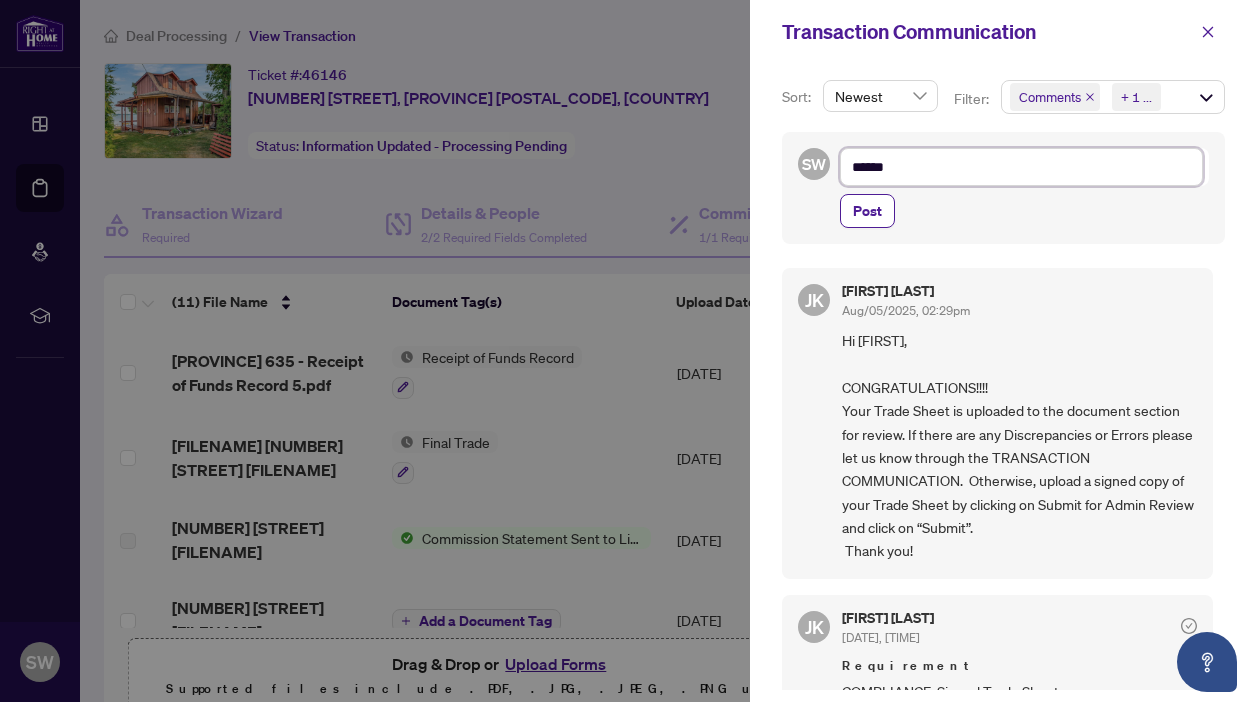 type on "*******" 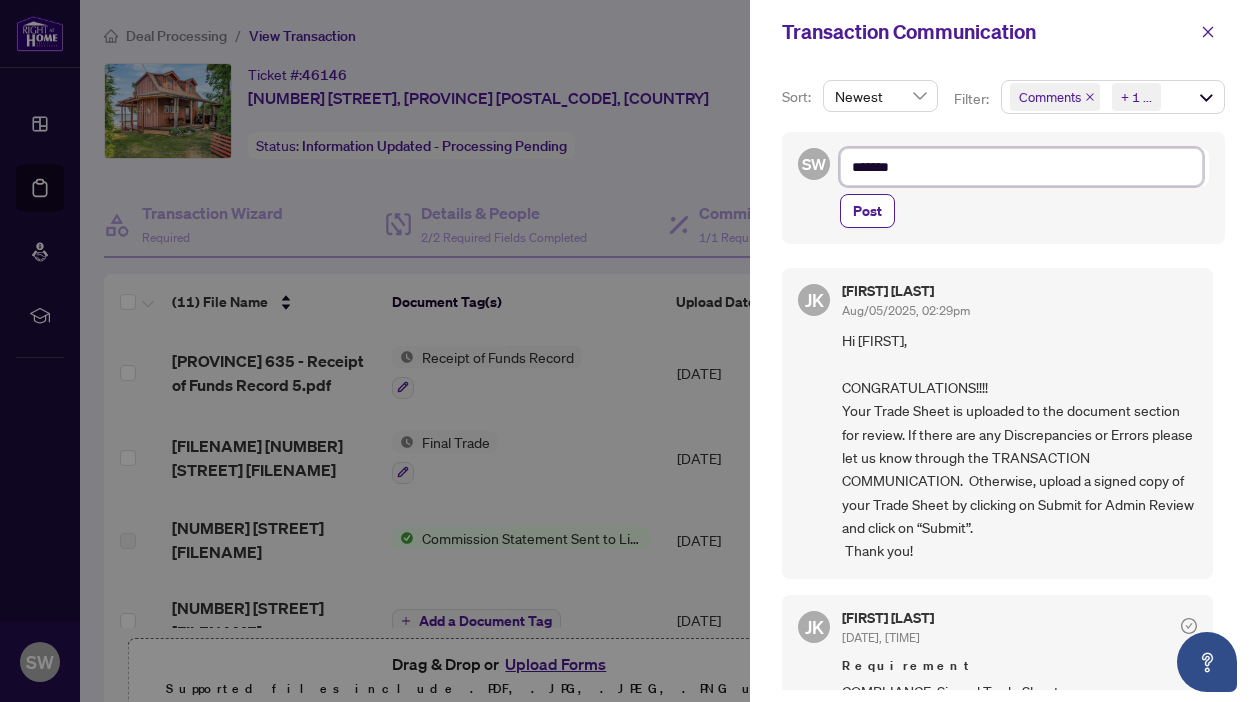 type on "********" 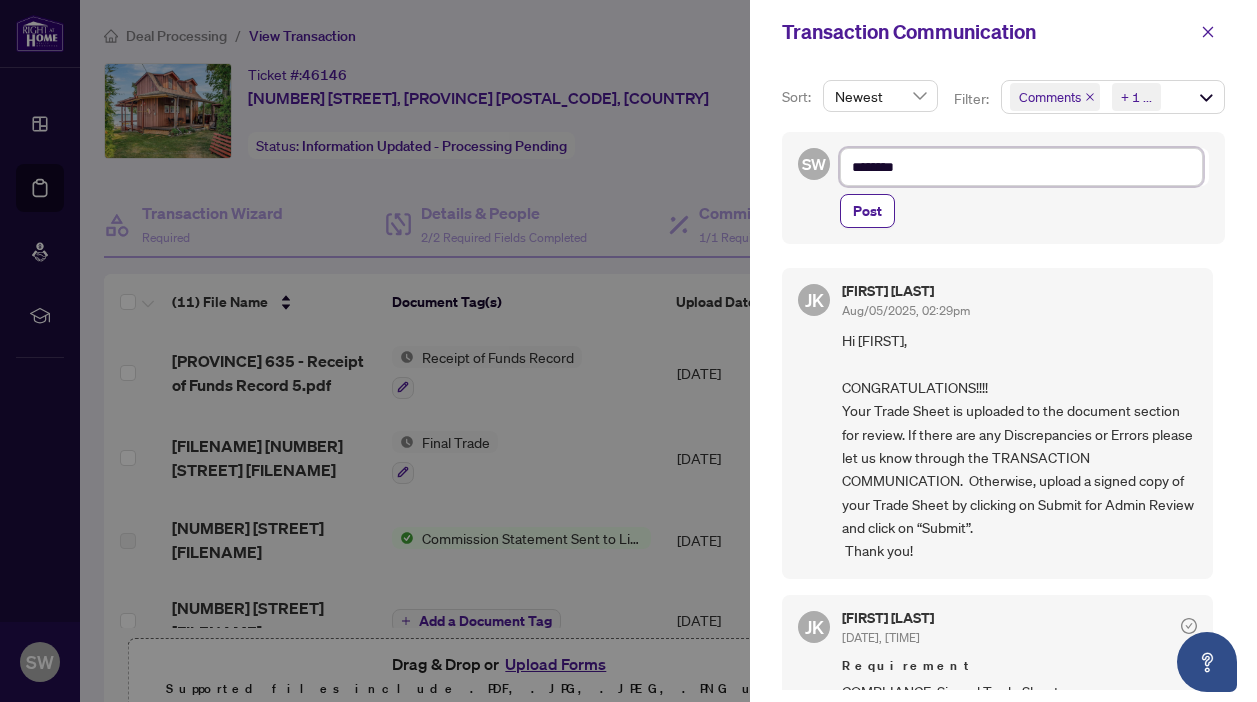 type on "*********" 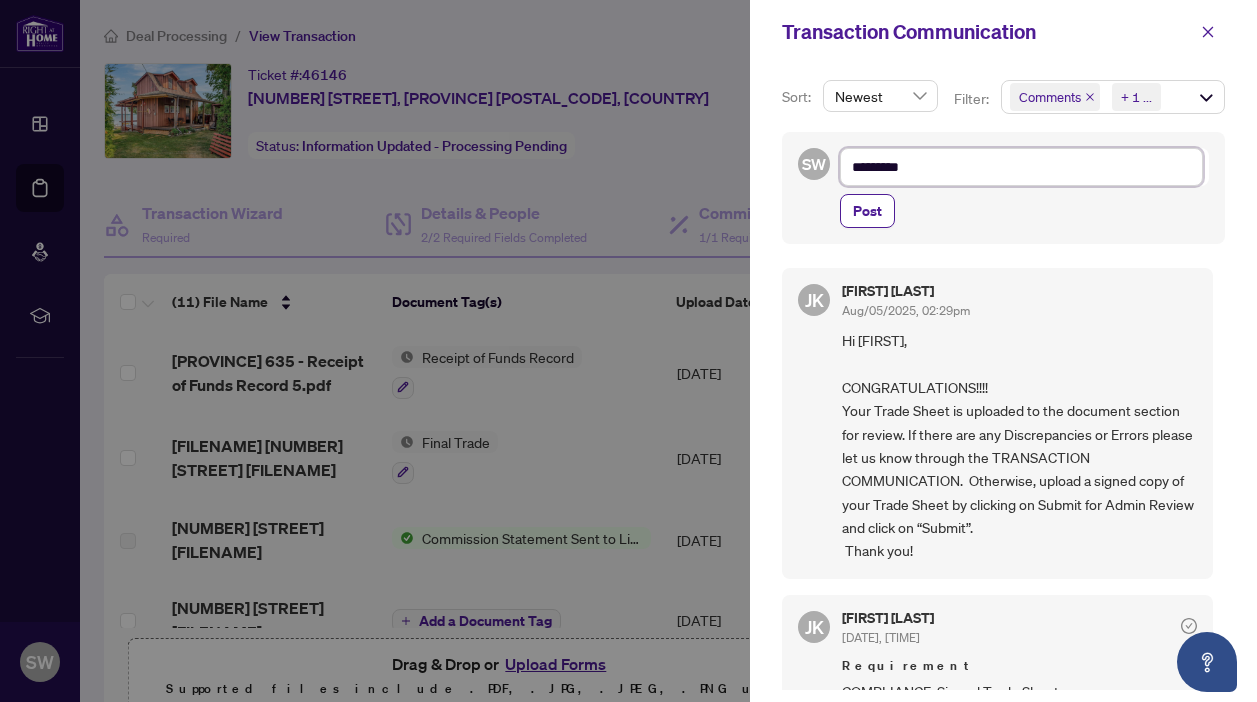 type on "*********" 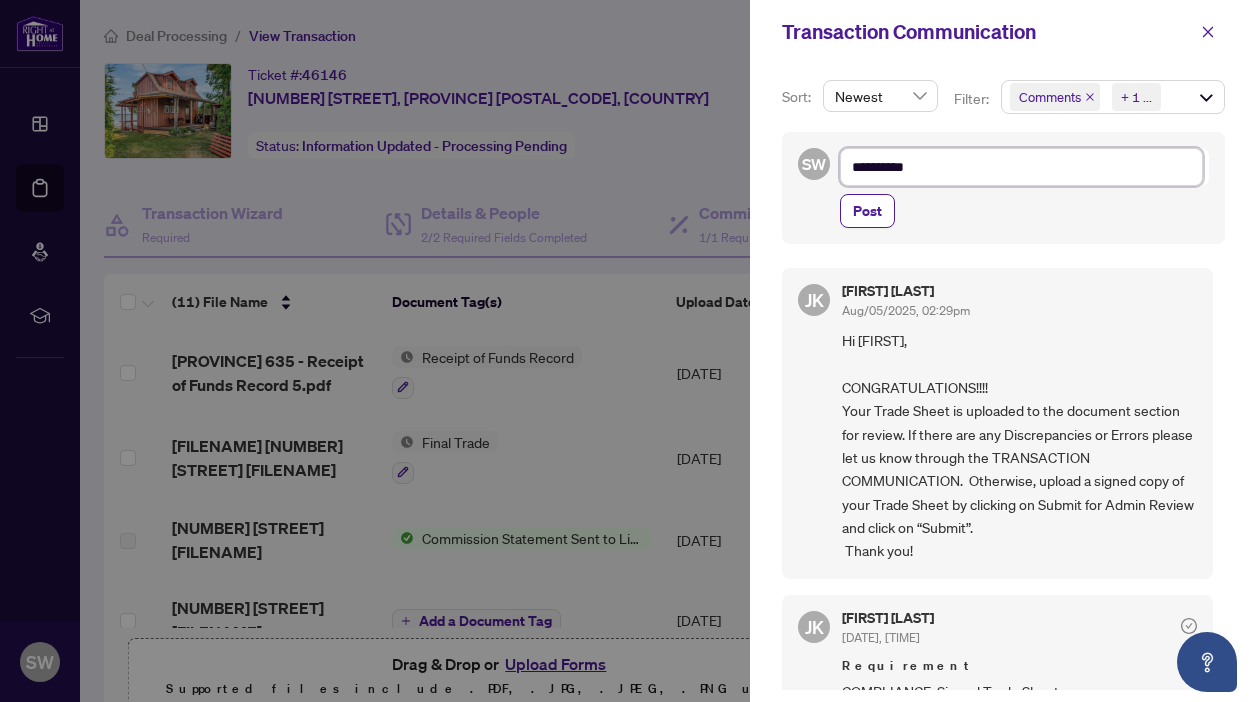 type on "**********" 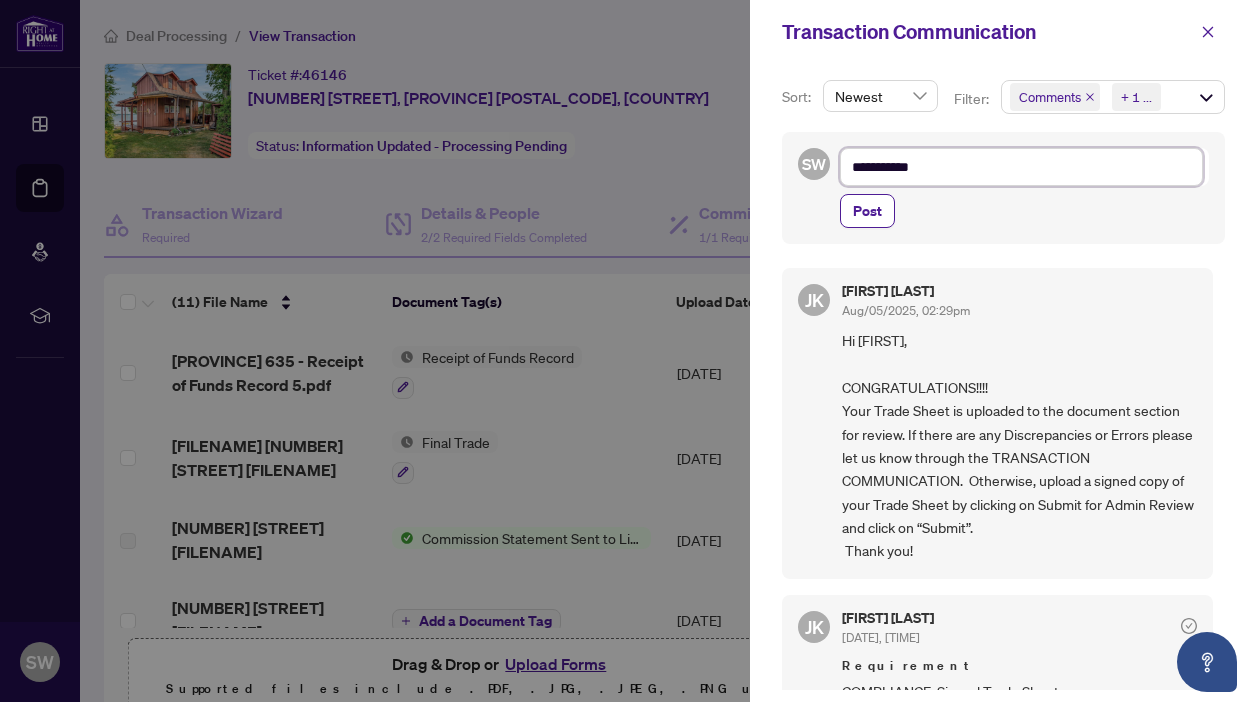 type on "**********" 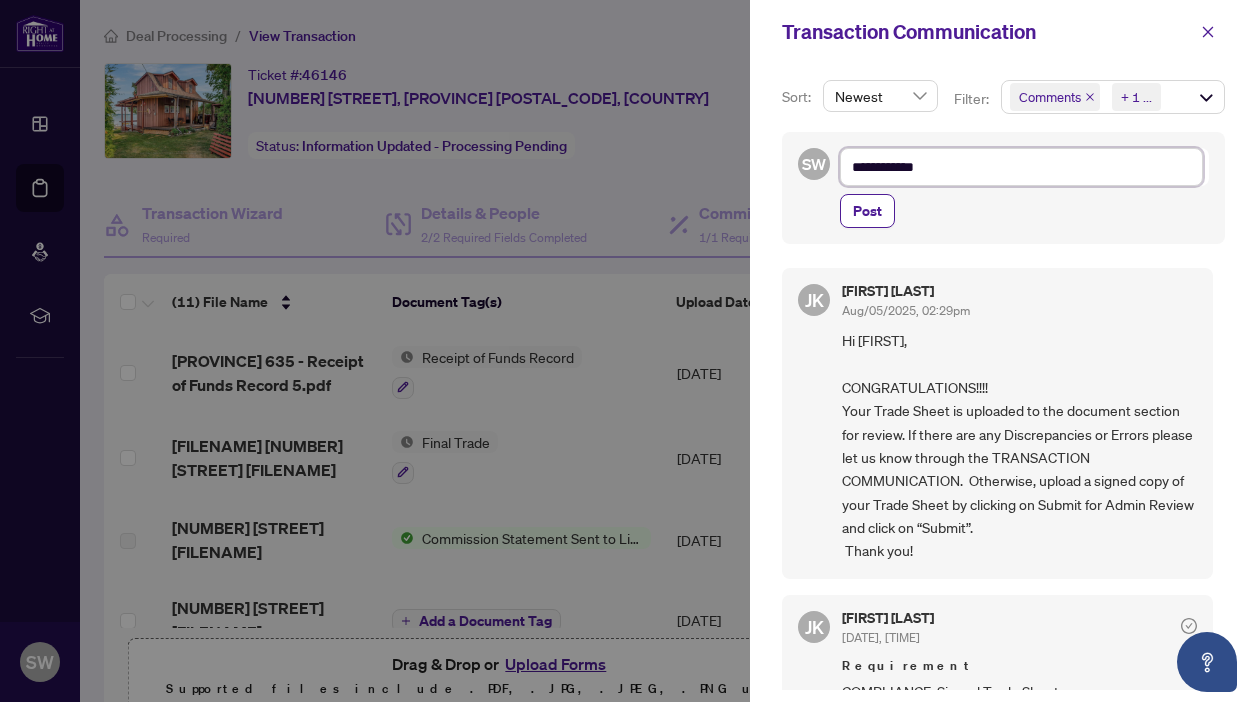type on "**********" 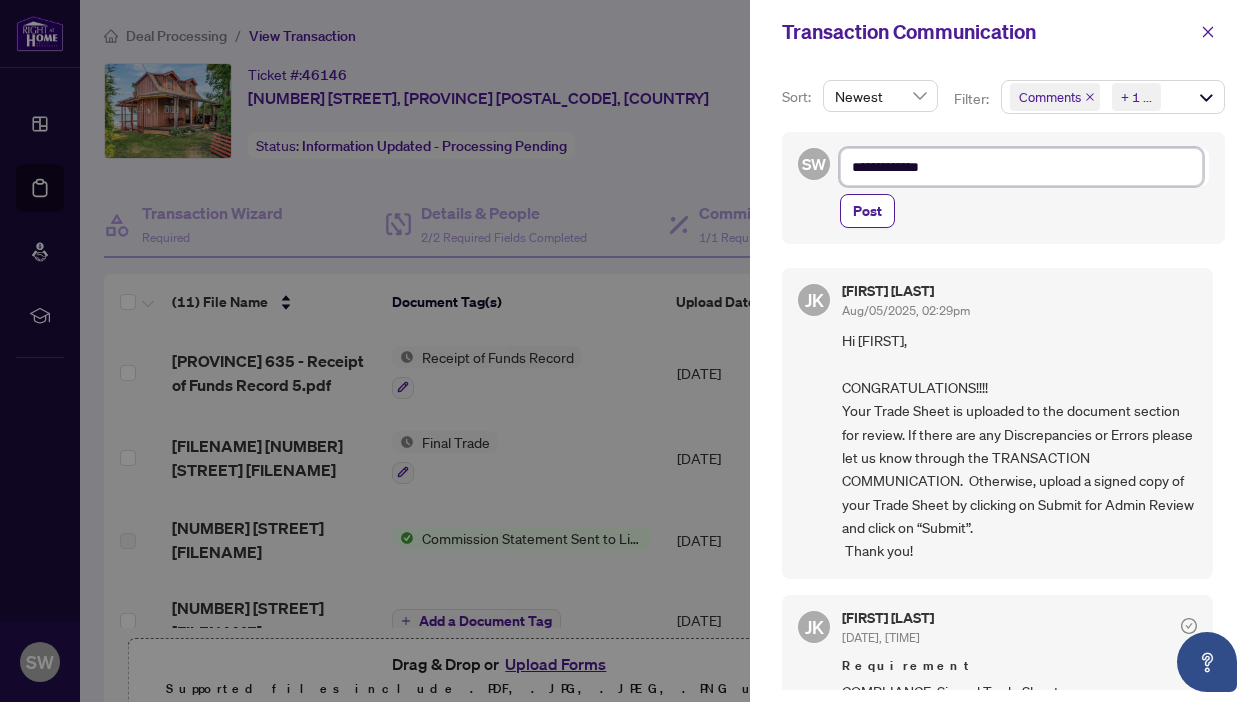 type on "**********" 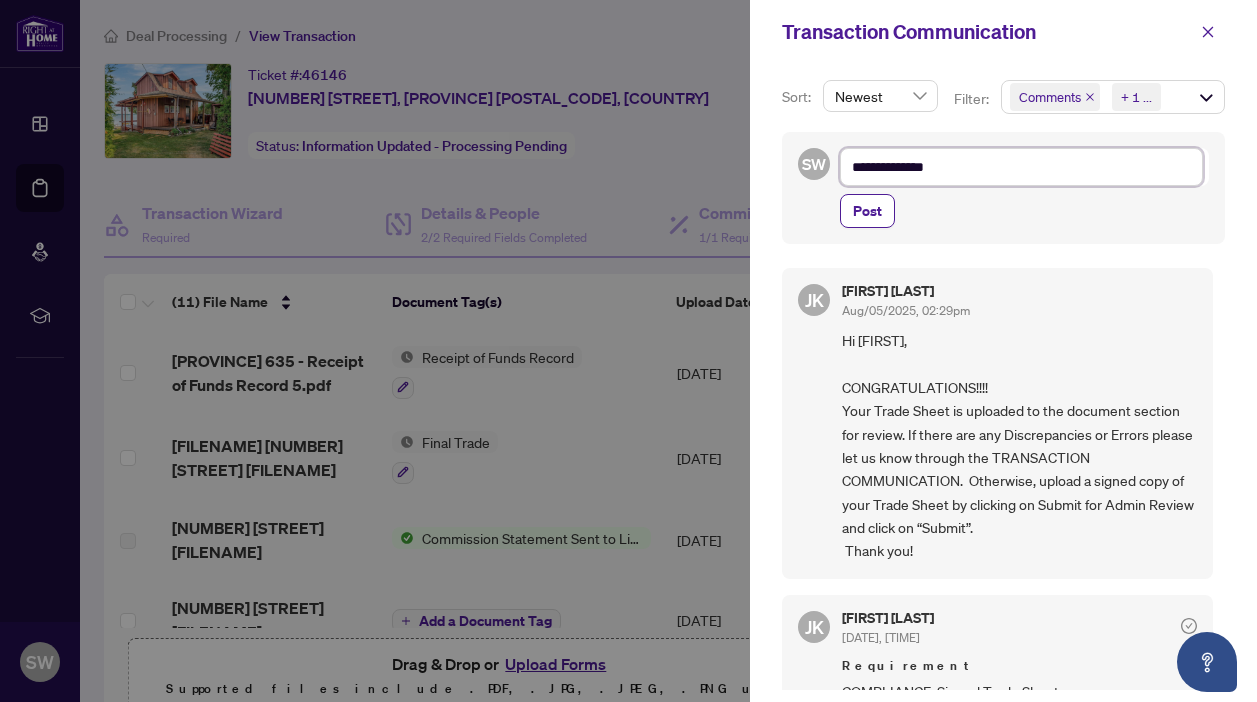 type on "**********" 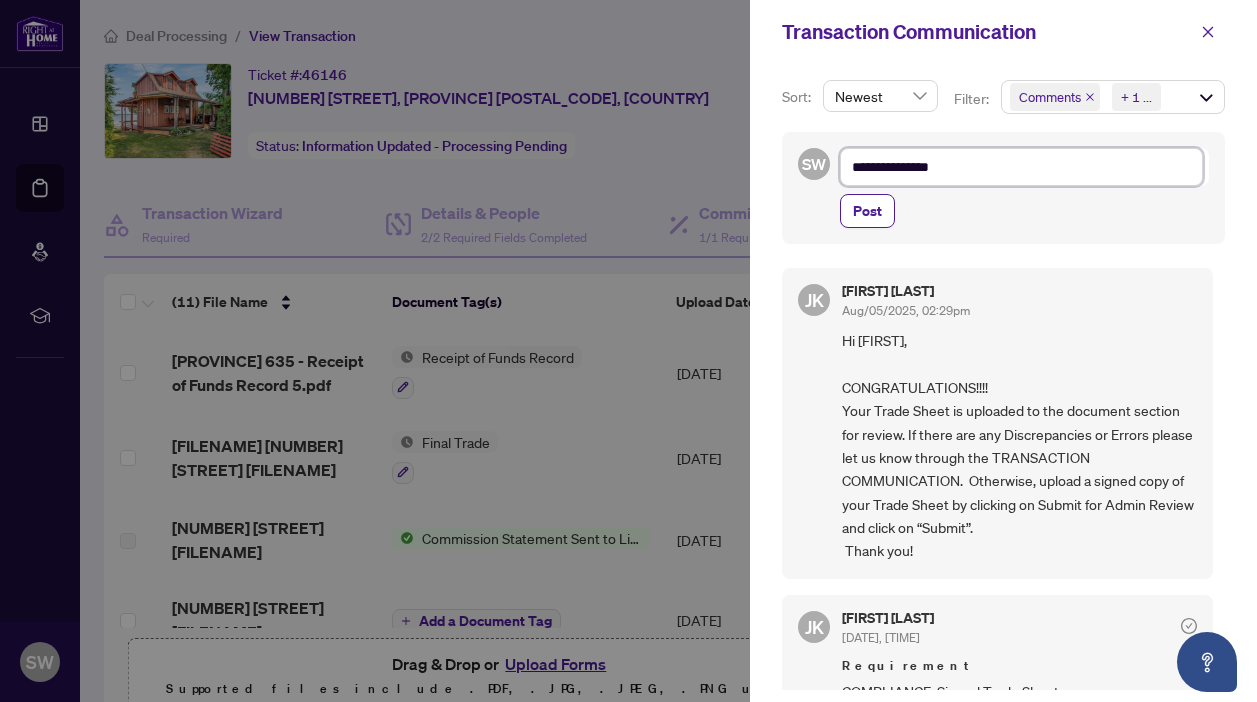 type on "**********" 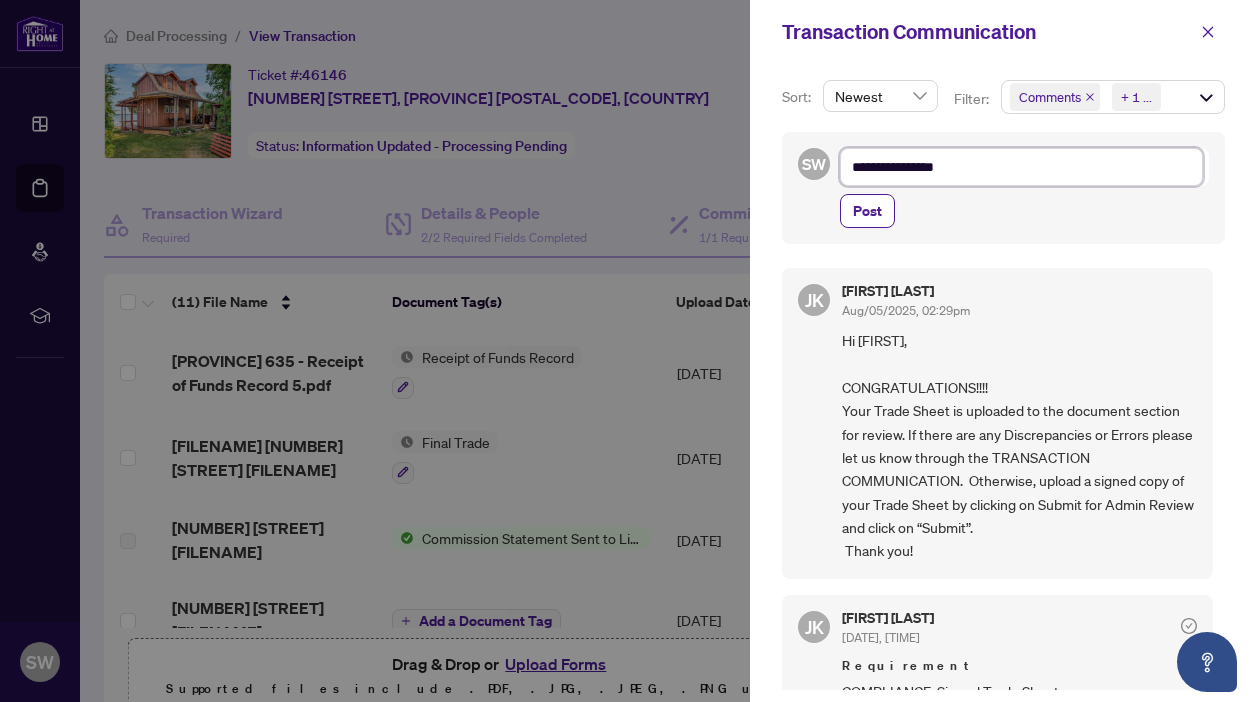 type on "**********" 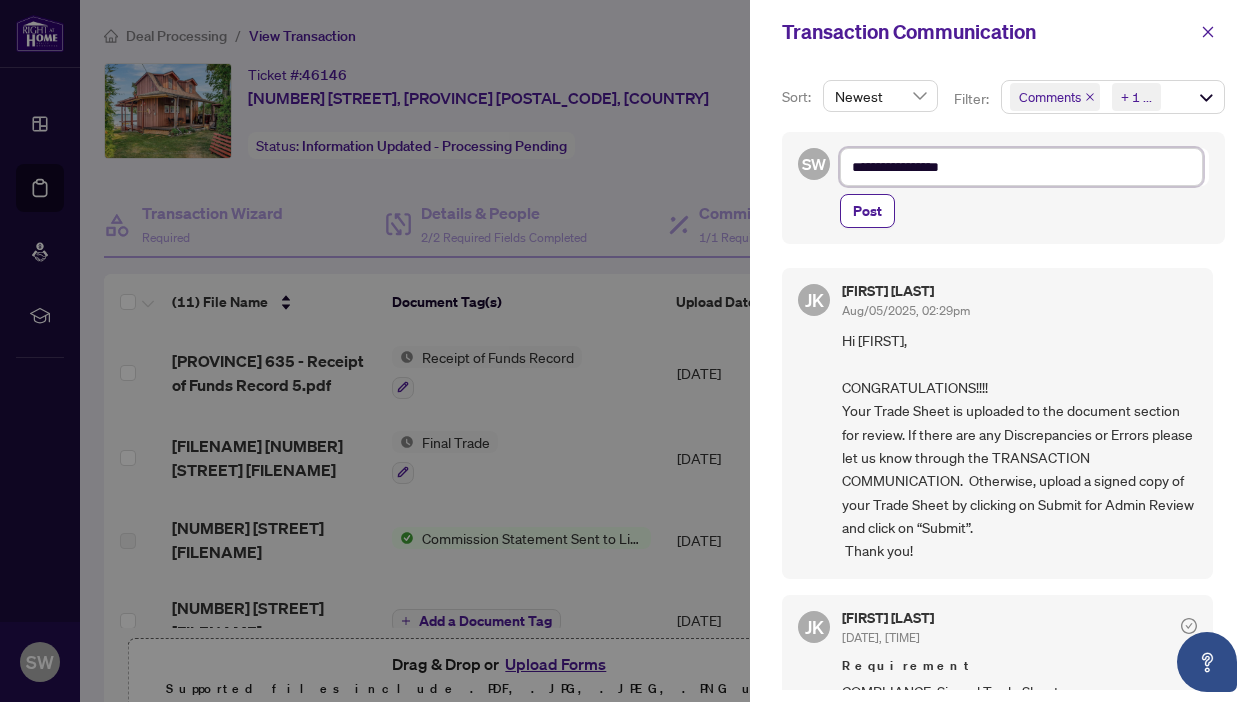 type on "**********" 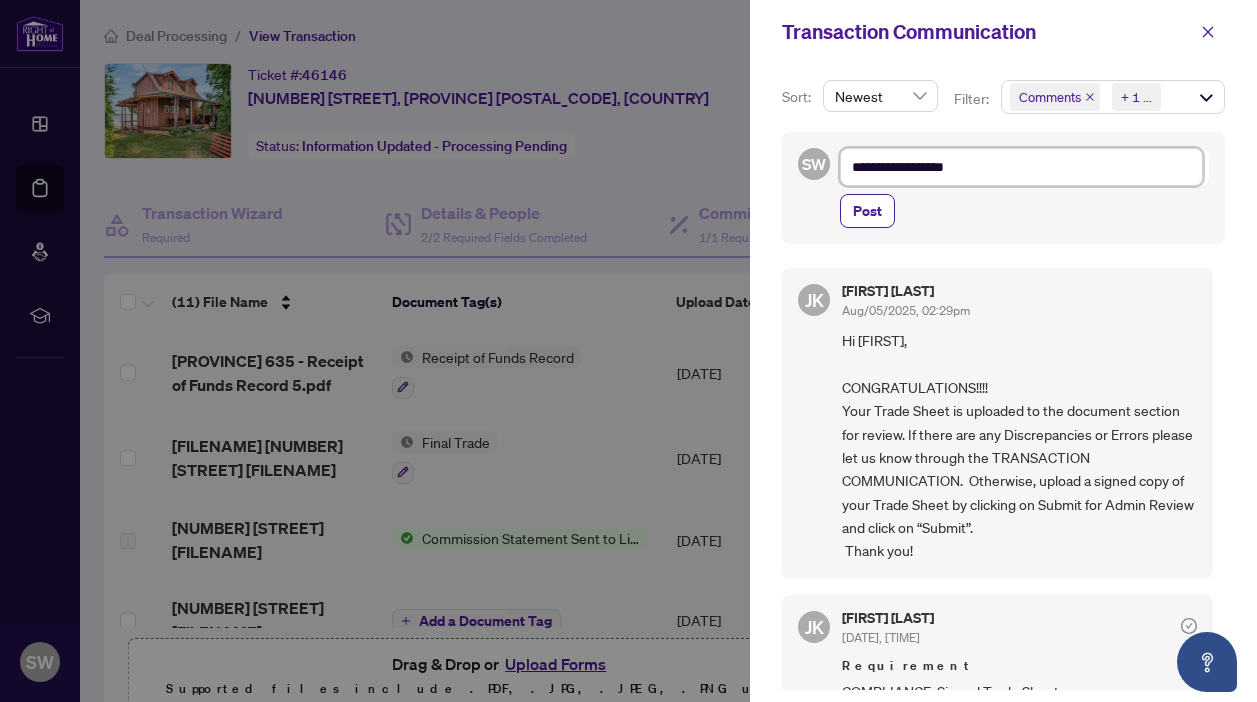 type on "**********" 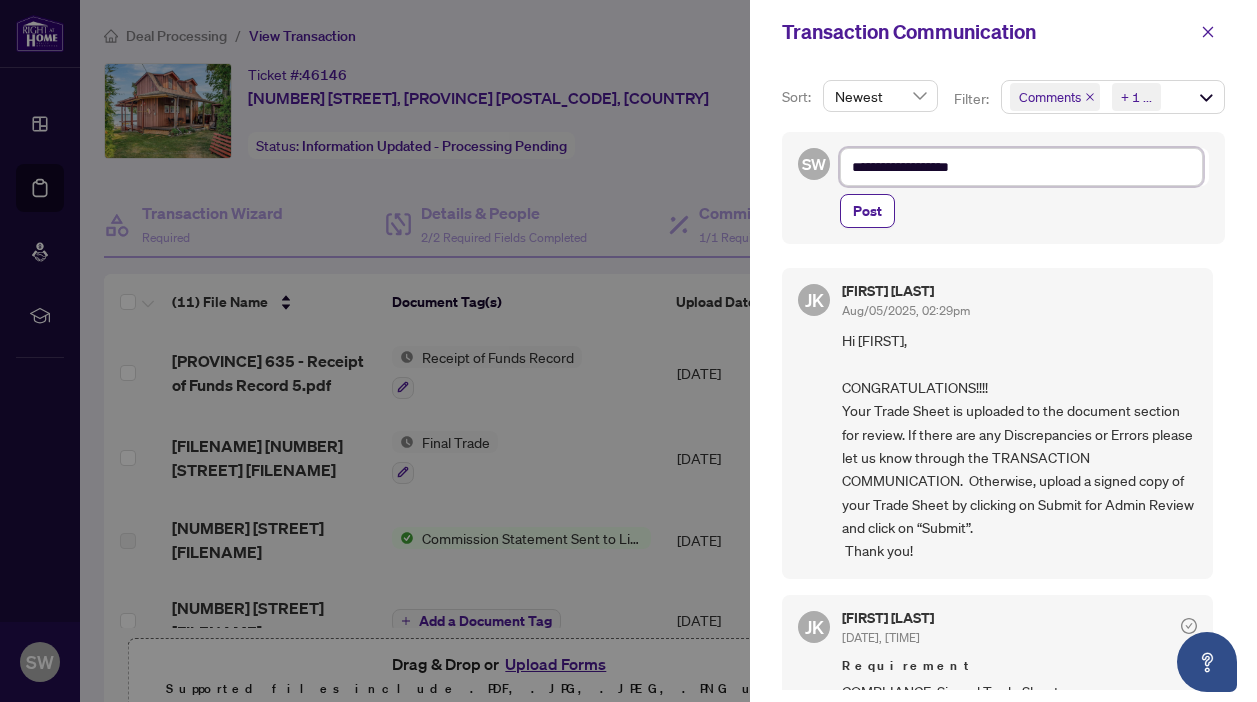 type on "**********" 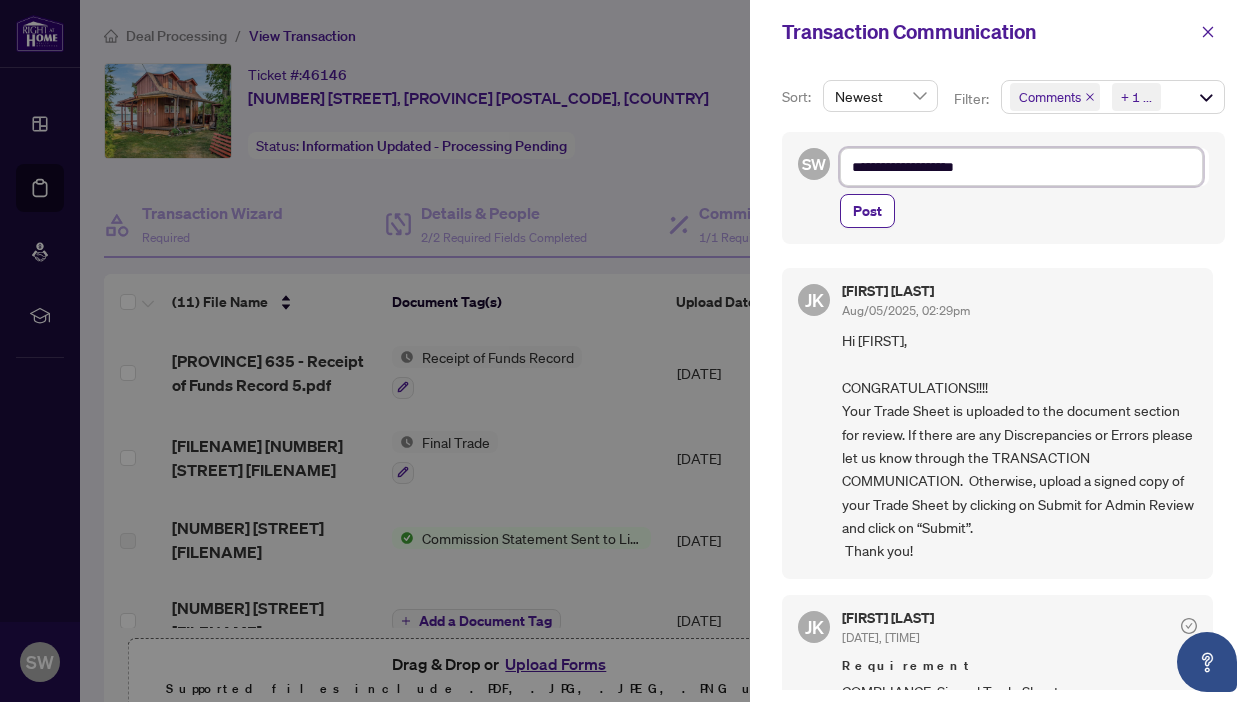 type on "**********" 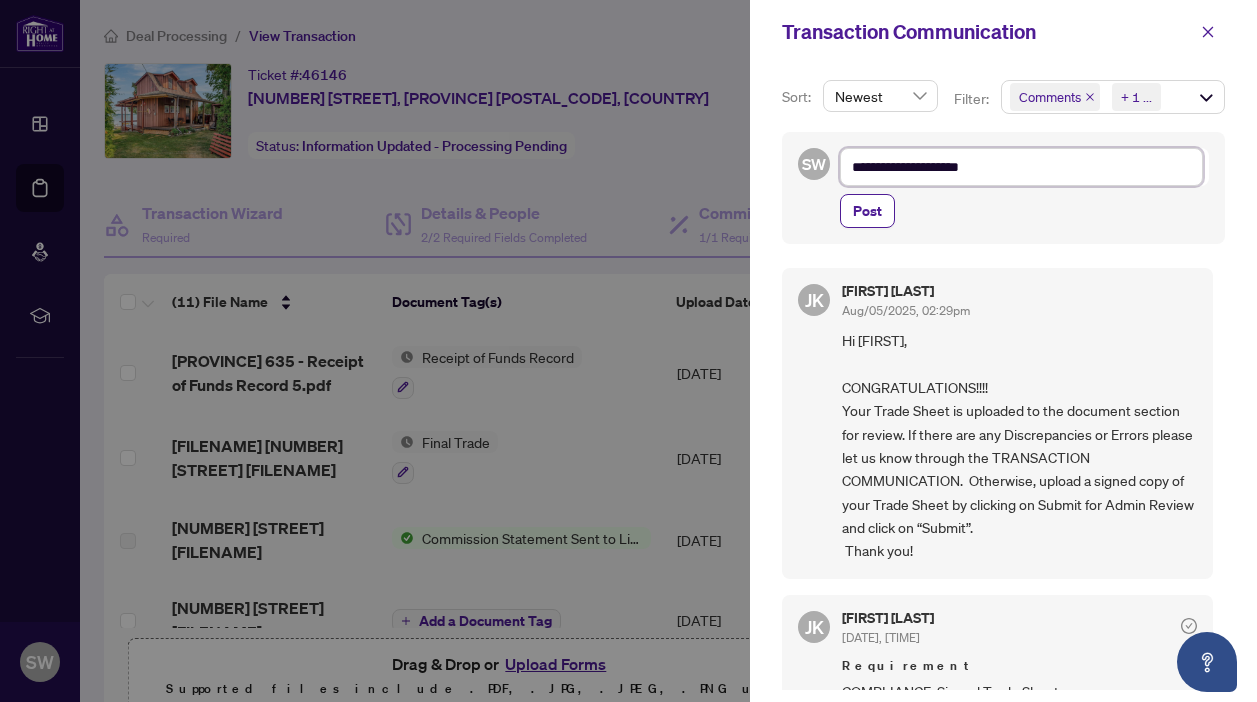 type on "**********" 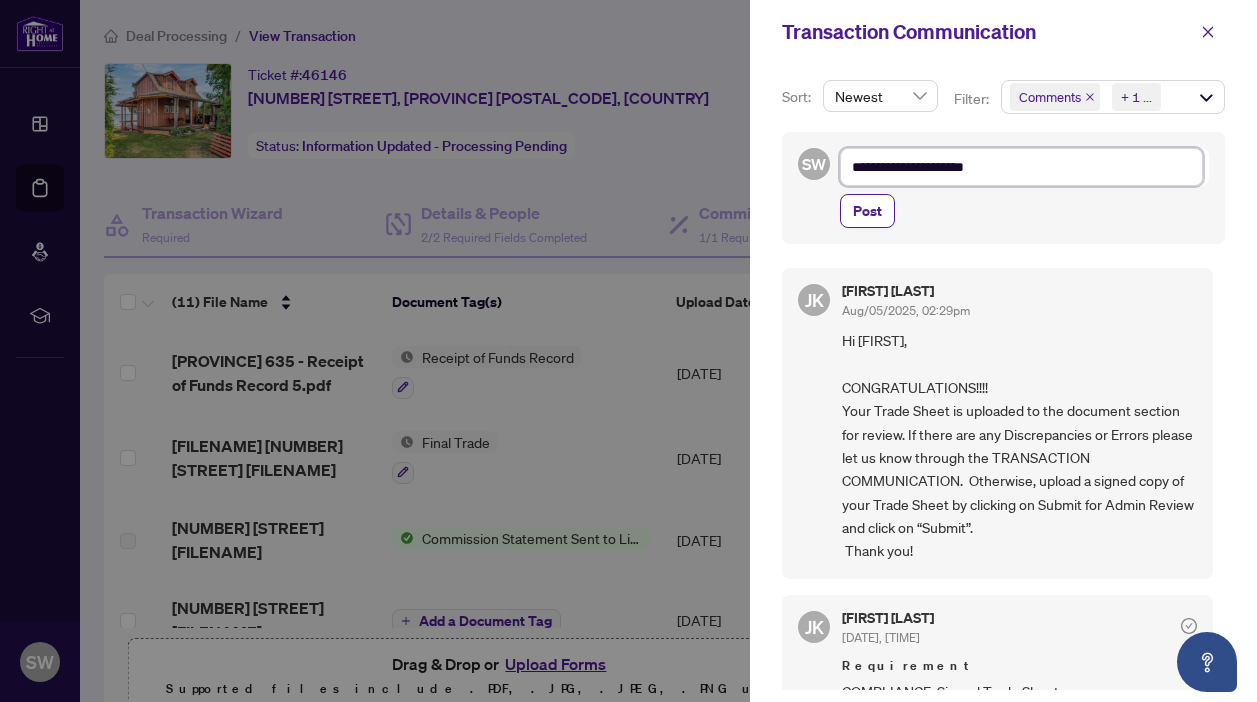 type on "**********" 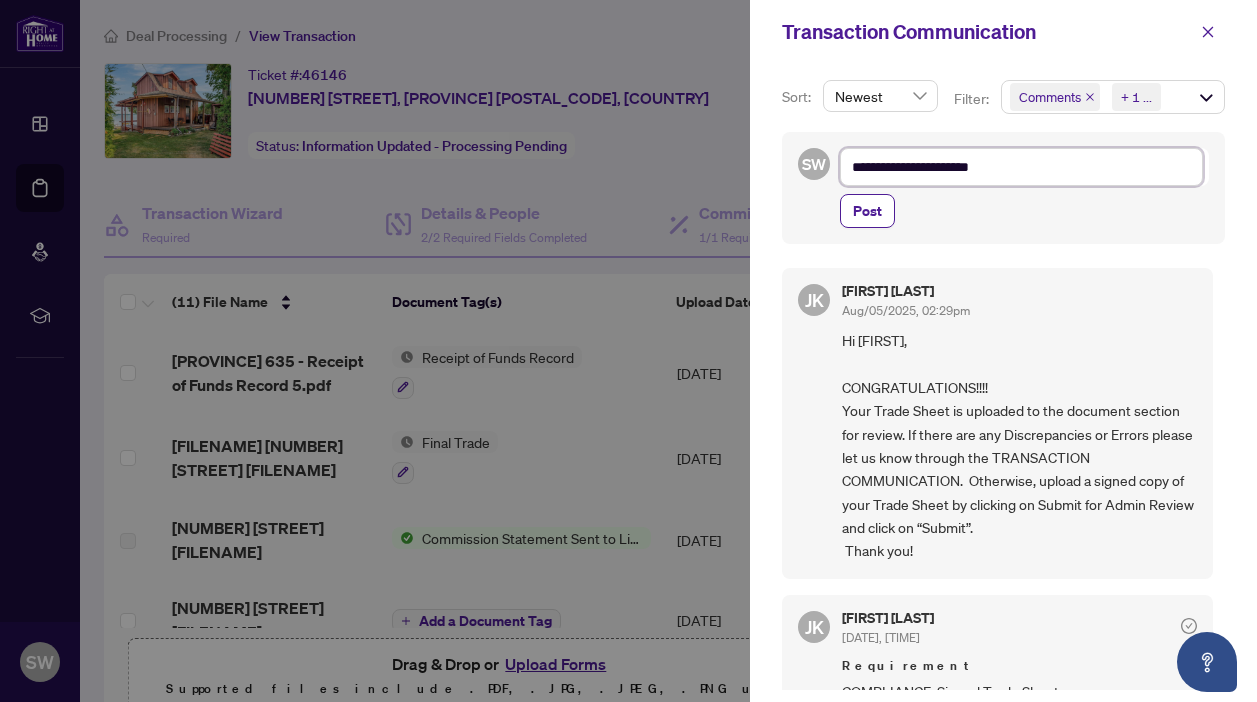 type on "**********" 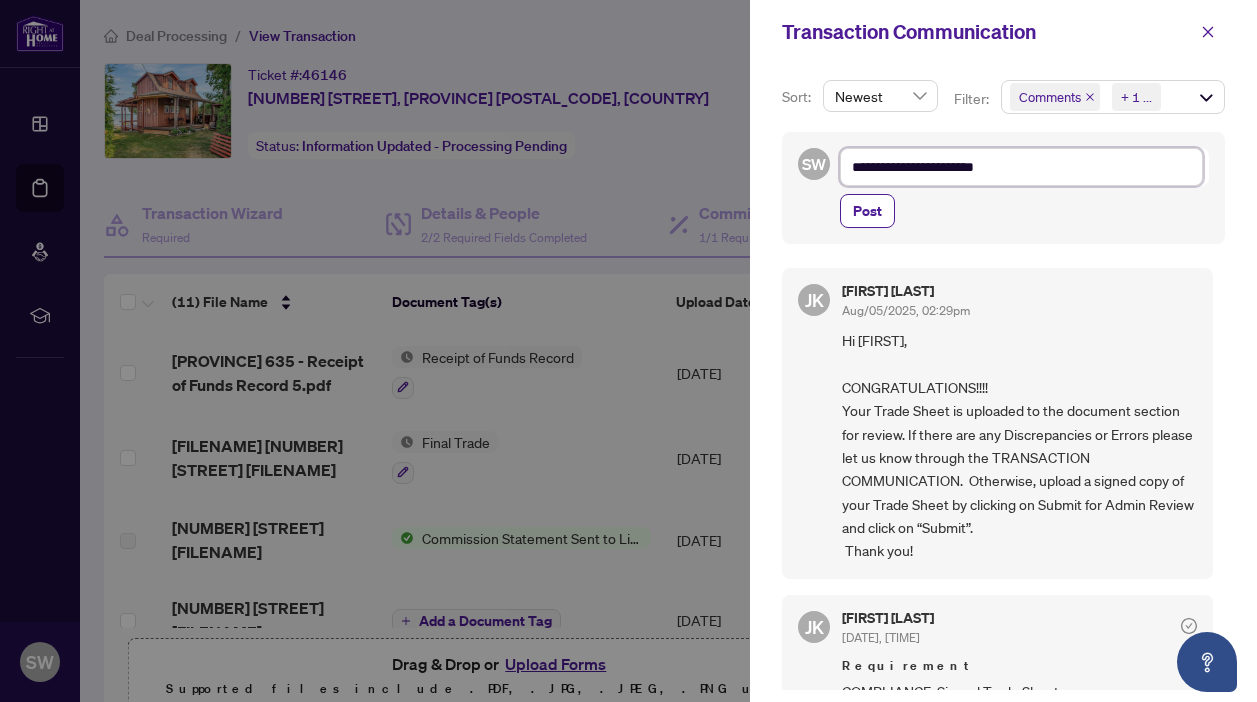 type on "**********" 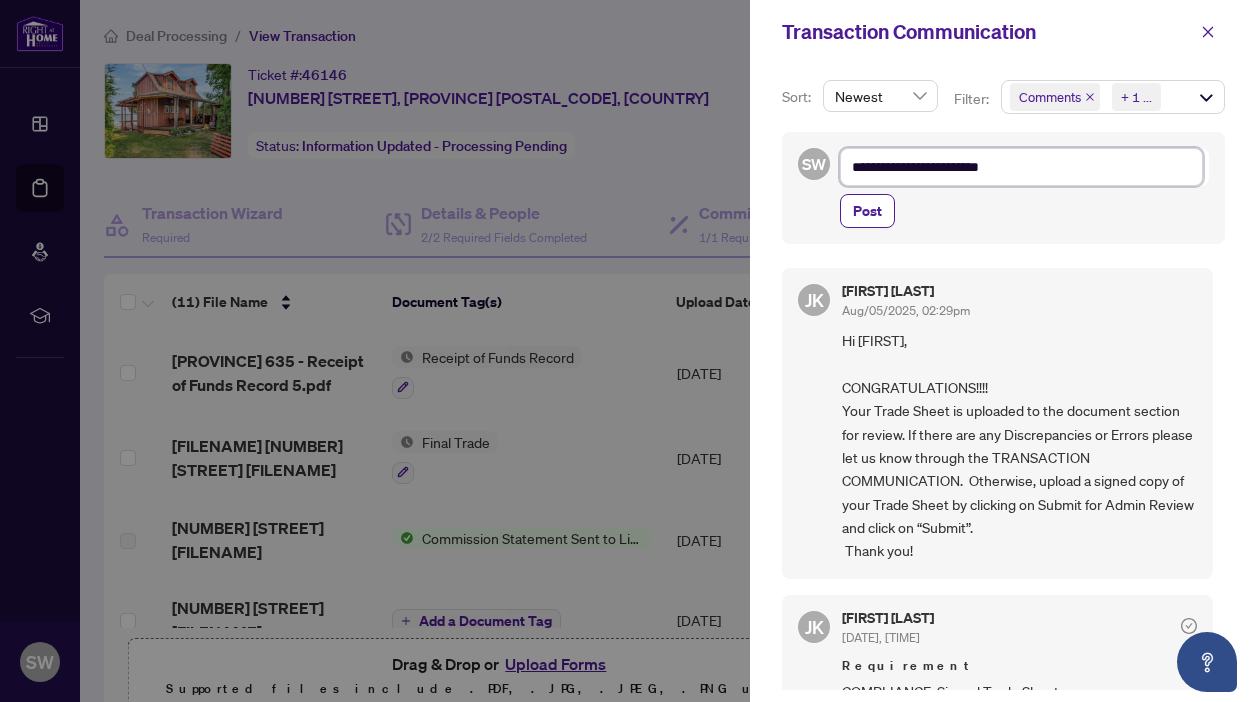 type on "**********" 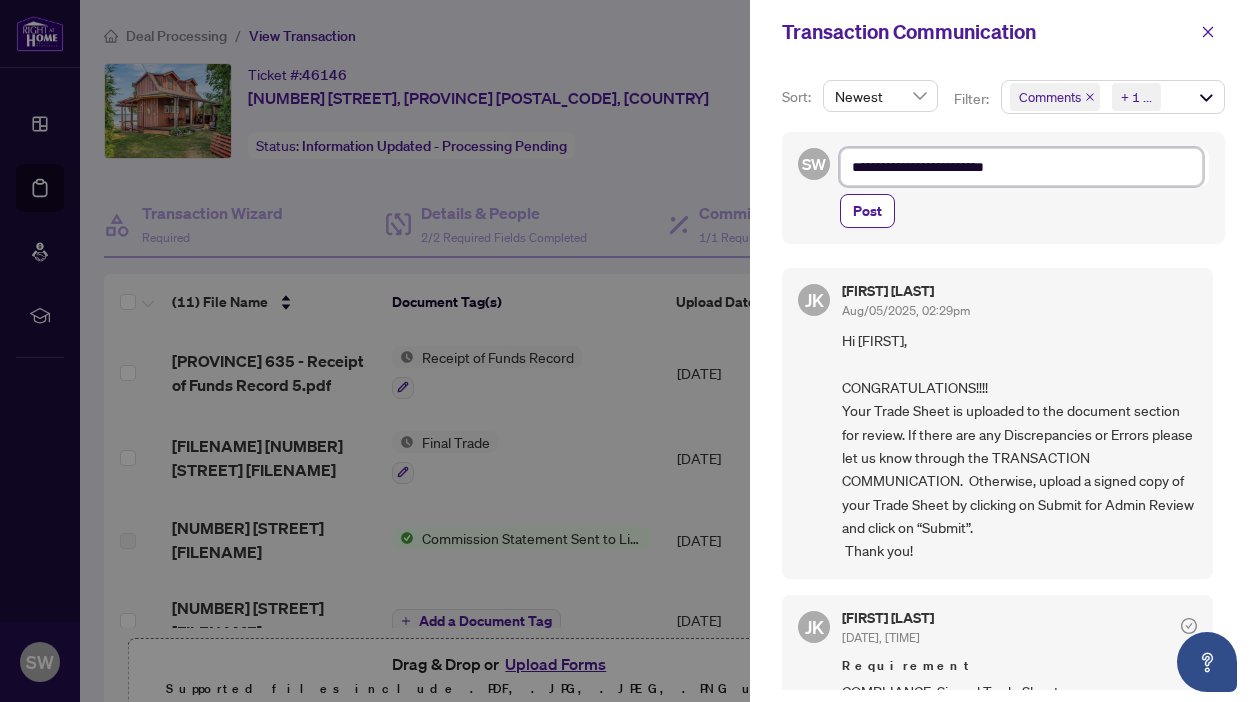 type on "**********" 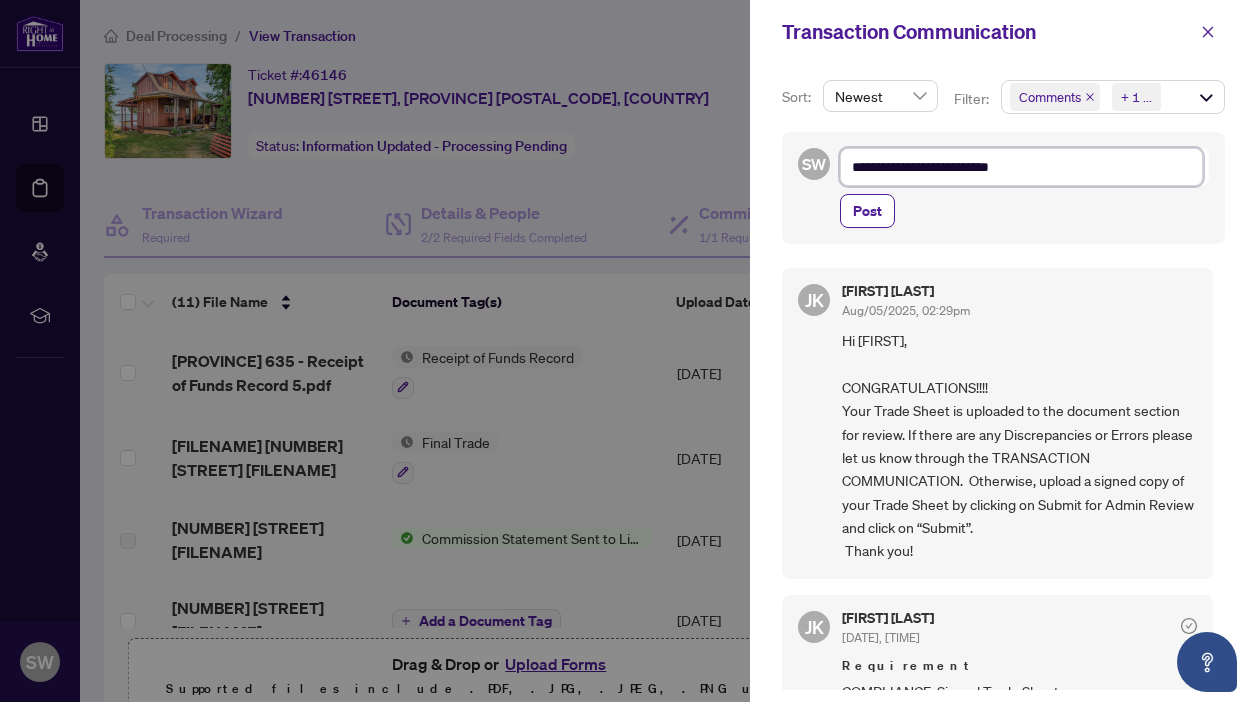 type on "**********" 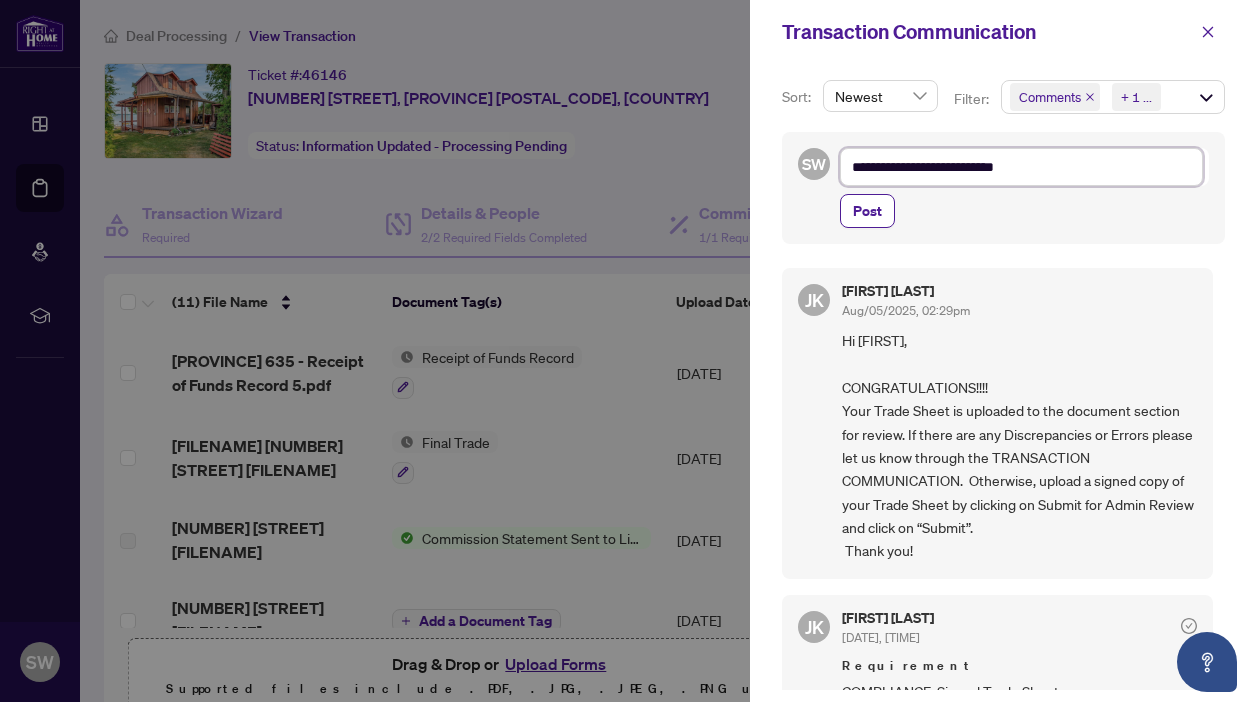 type on "**********" 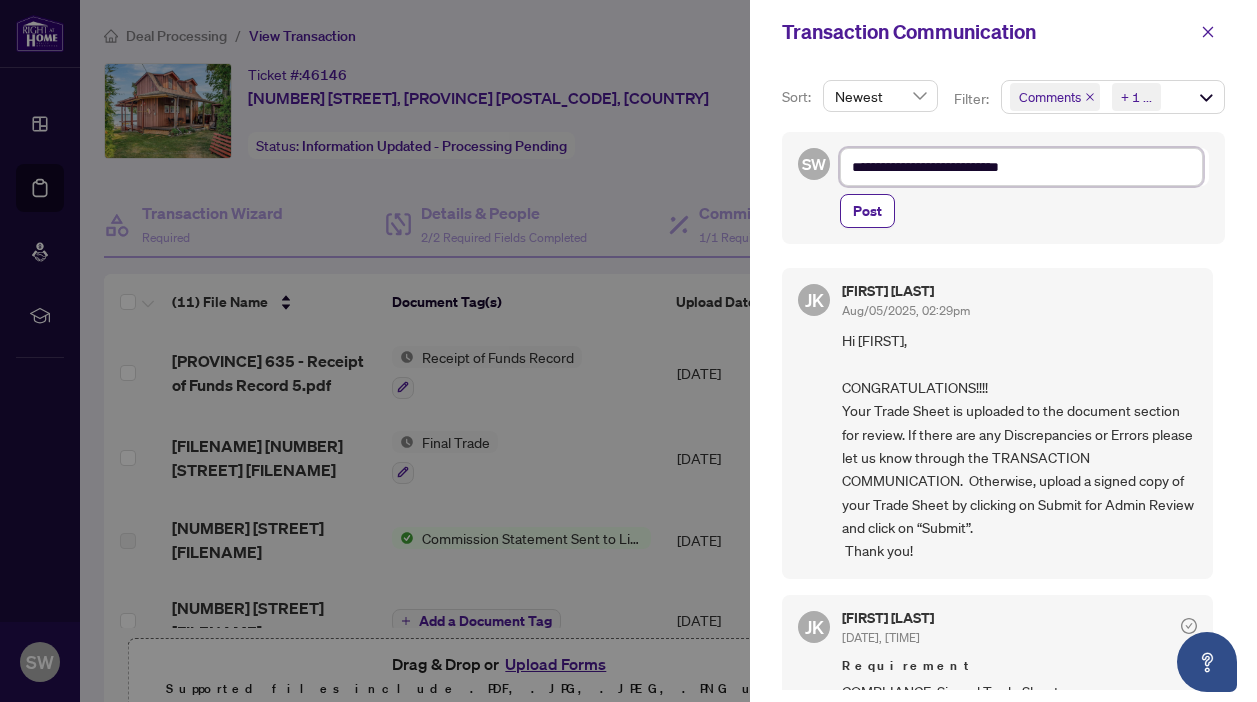 type on "**********" 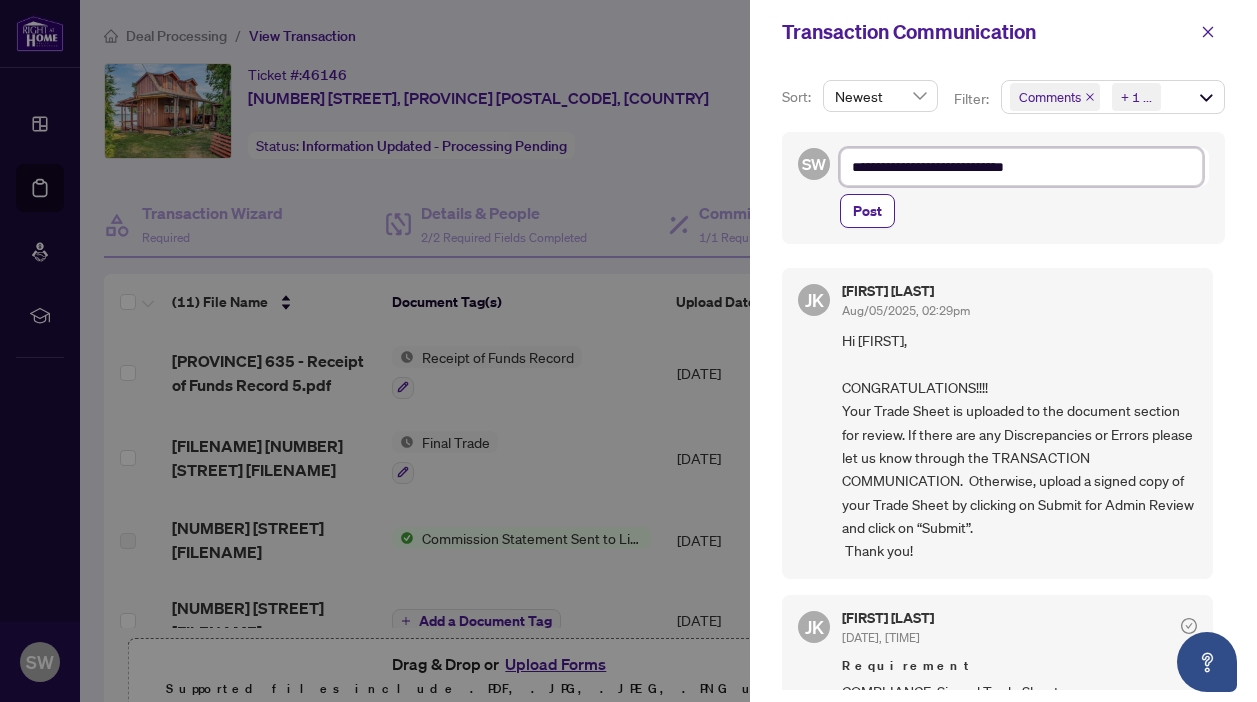 type on "**********" 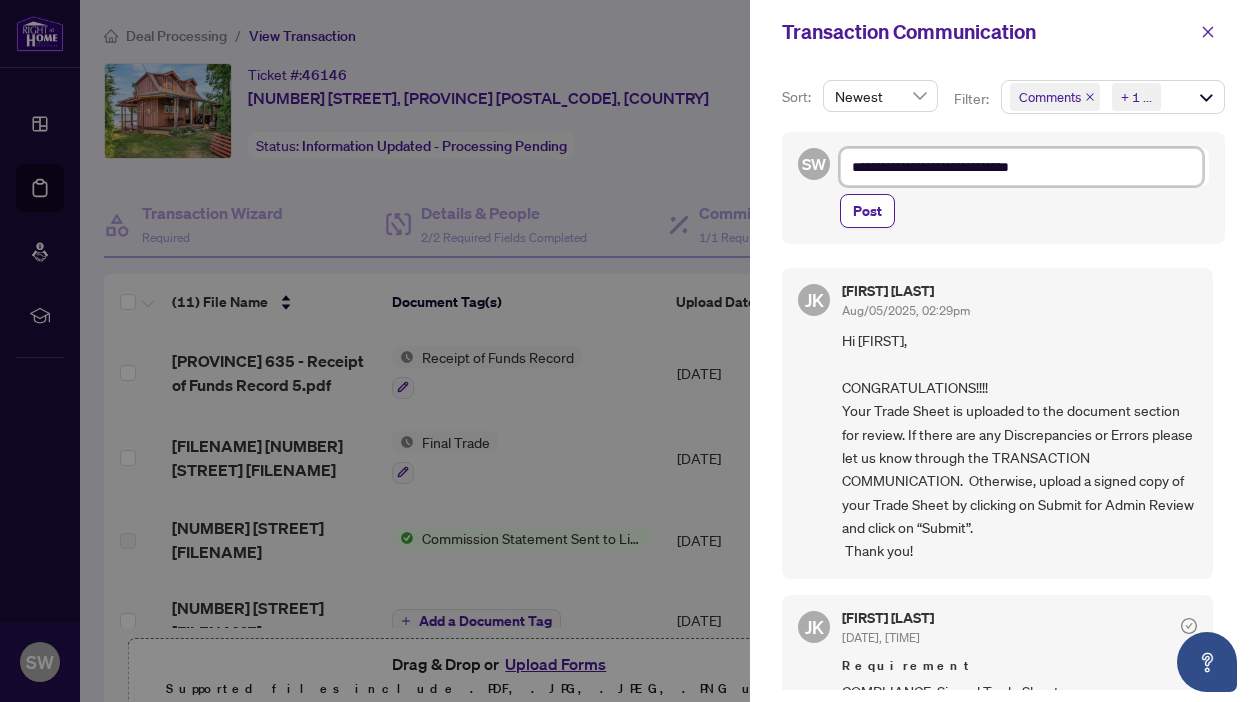 type on "**********" 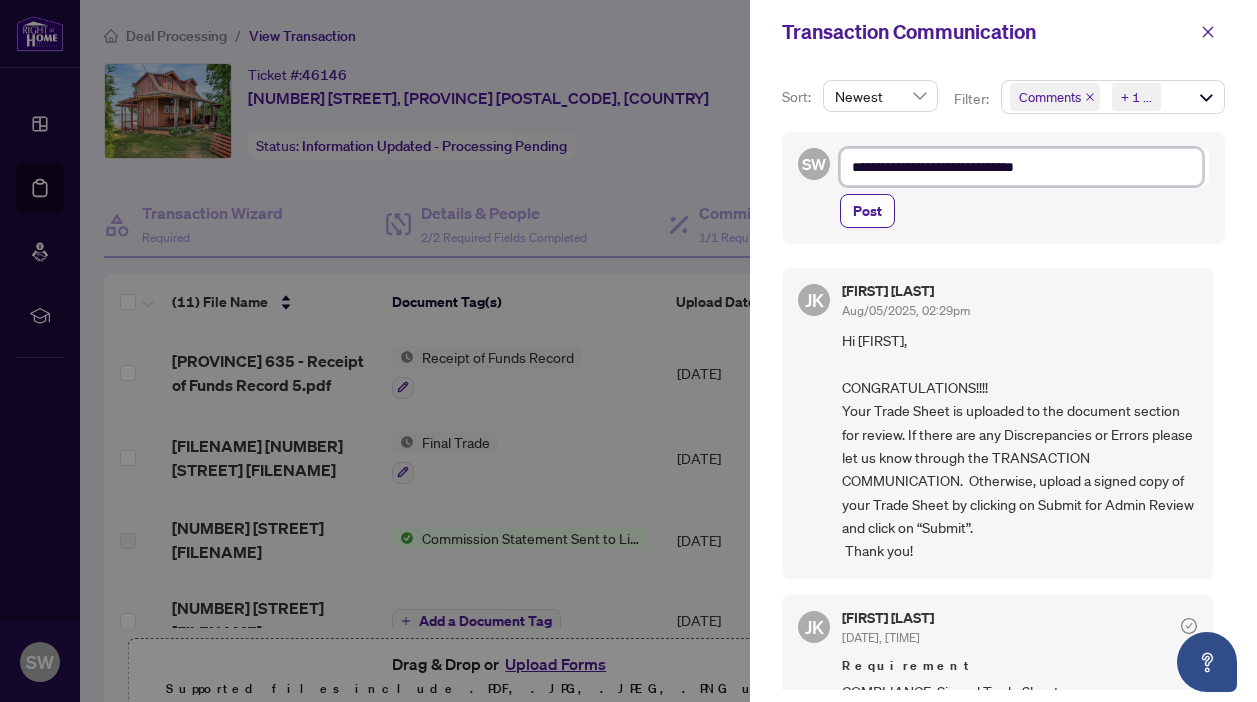 type on "**********" 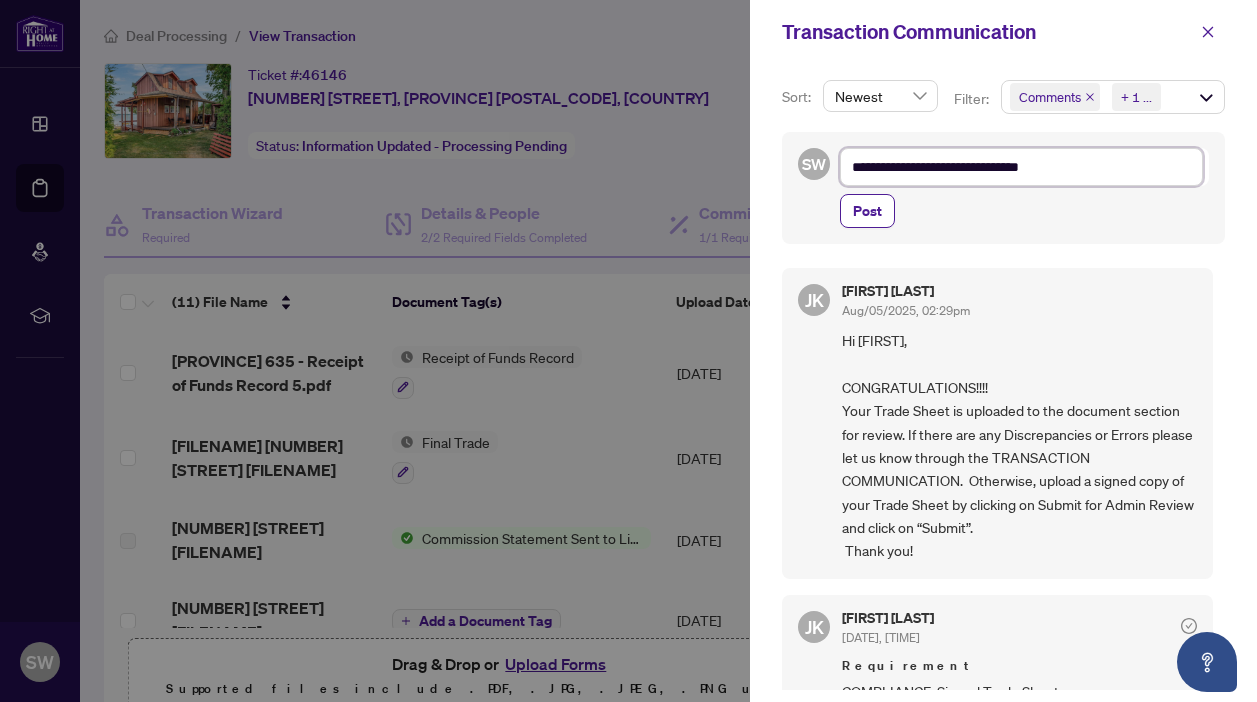 type on "**********" 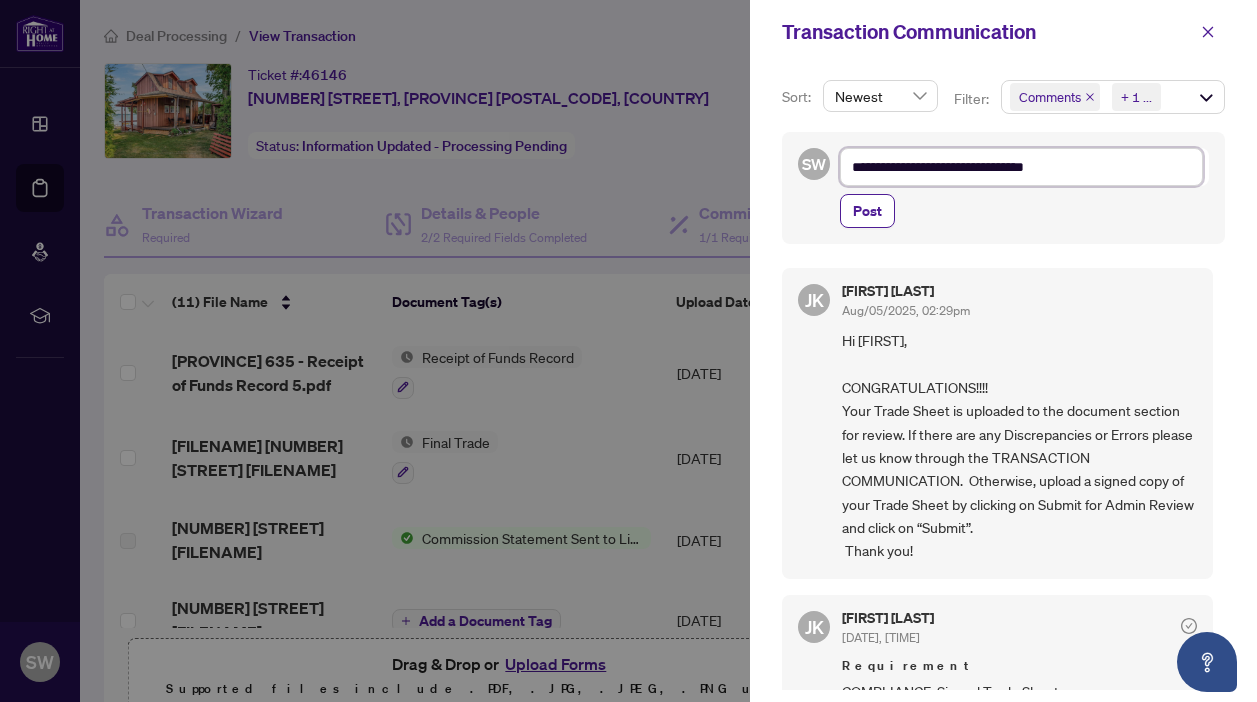 type on "**********" 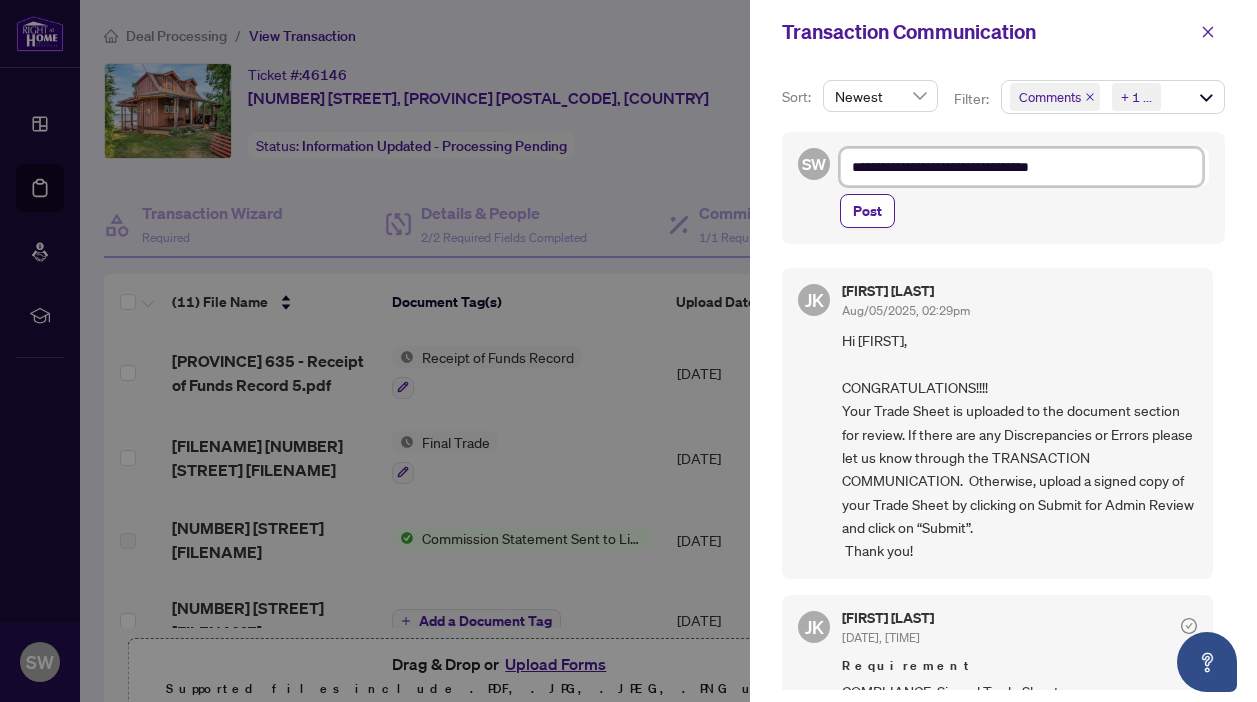type on "**********" 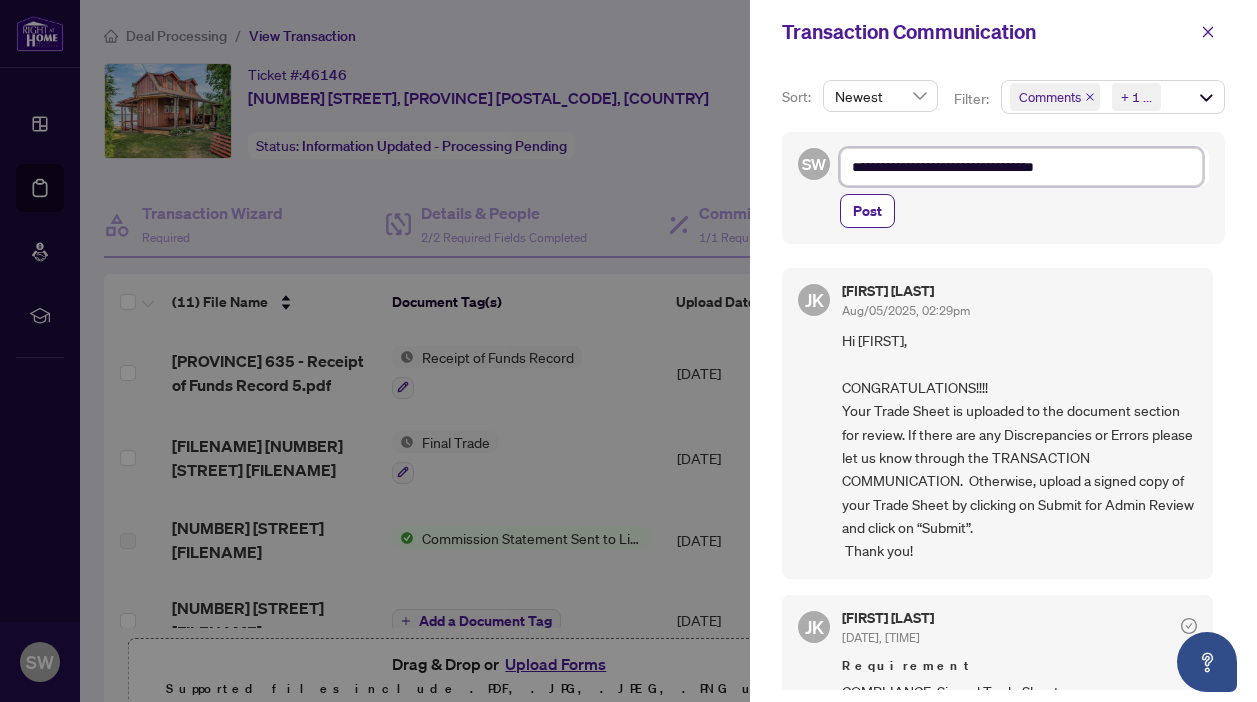 type on "**********" 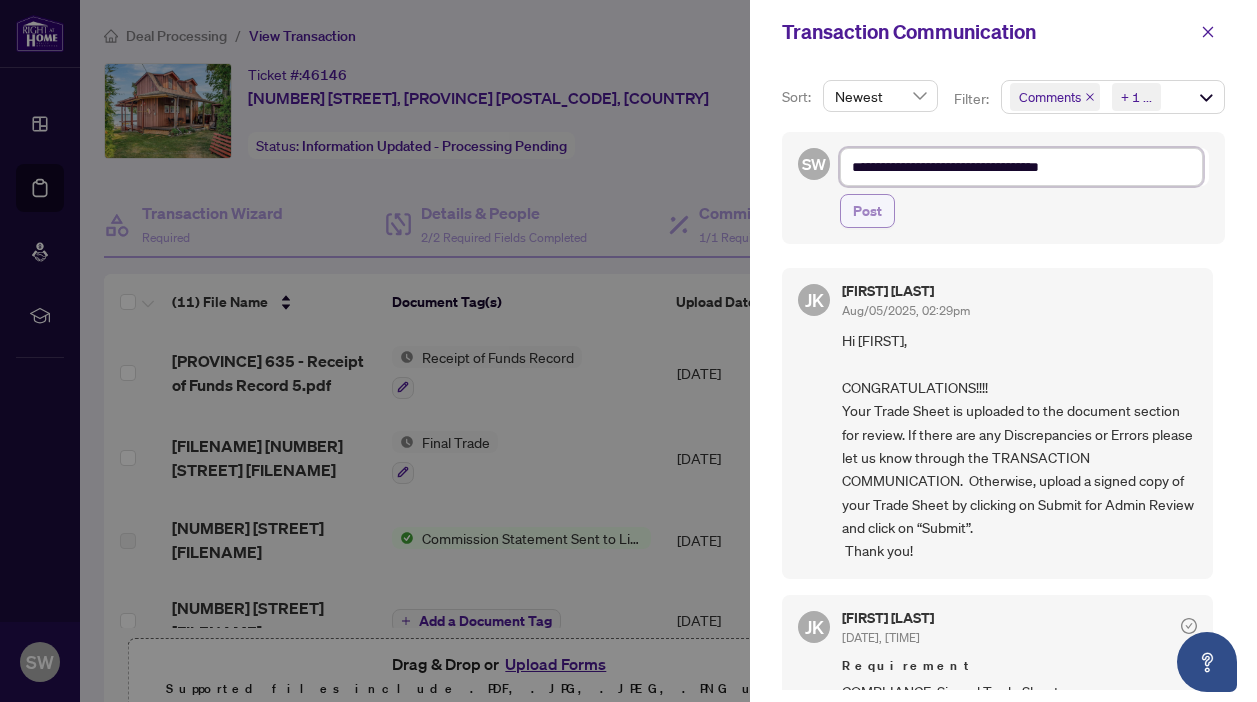 type on "**********" 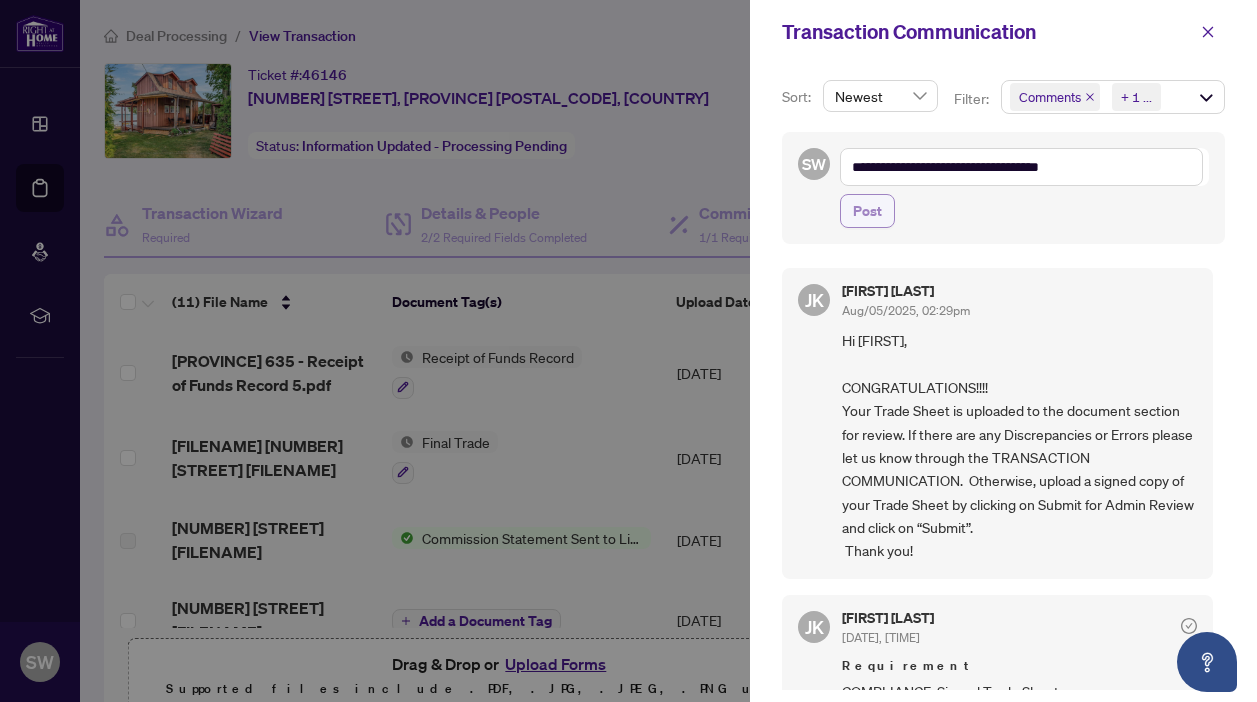click on "Post" at bounding box center (867, 211) 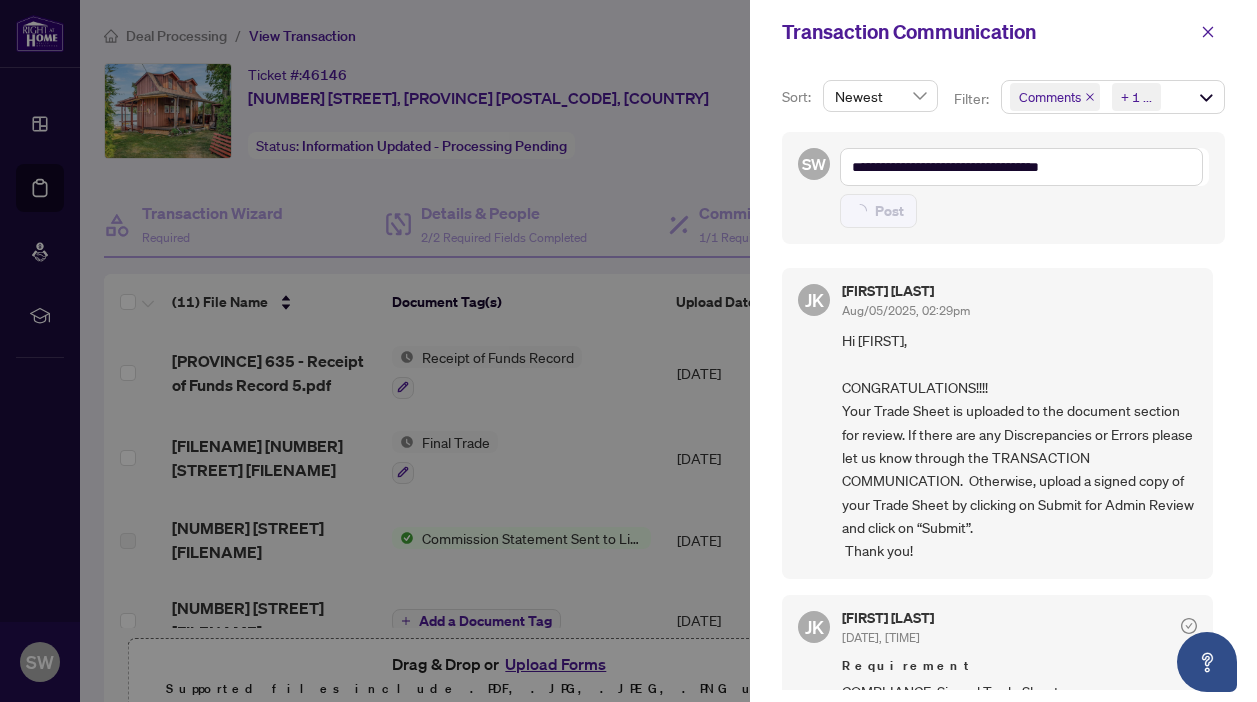 type 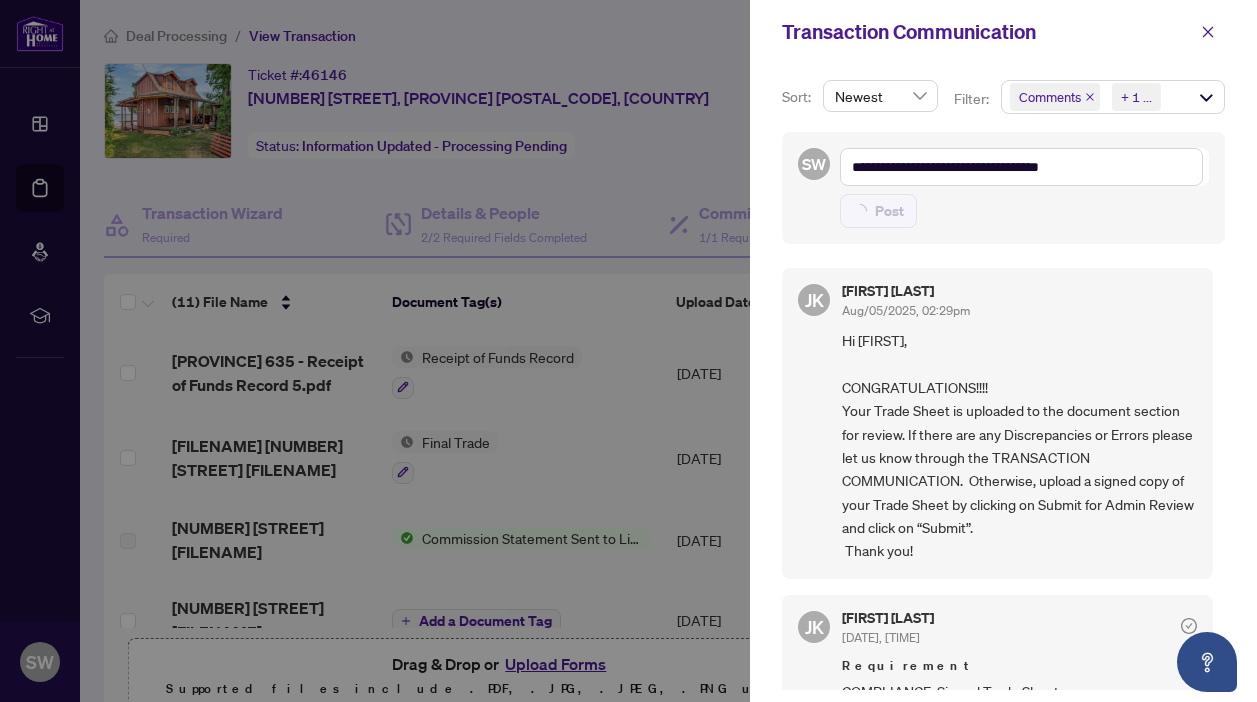 type on "**********" 